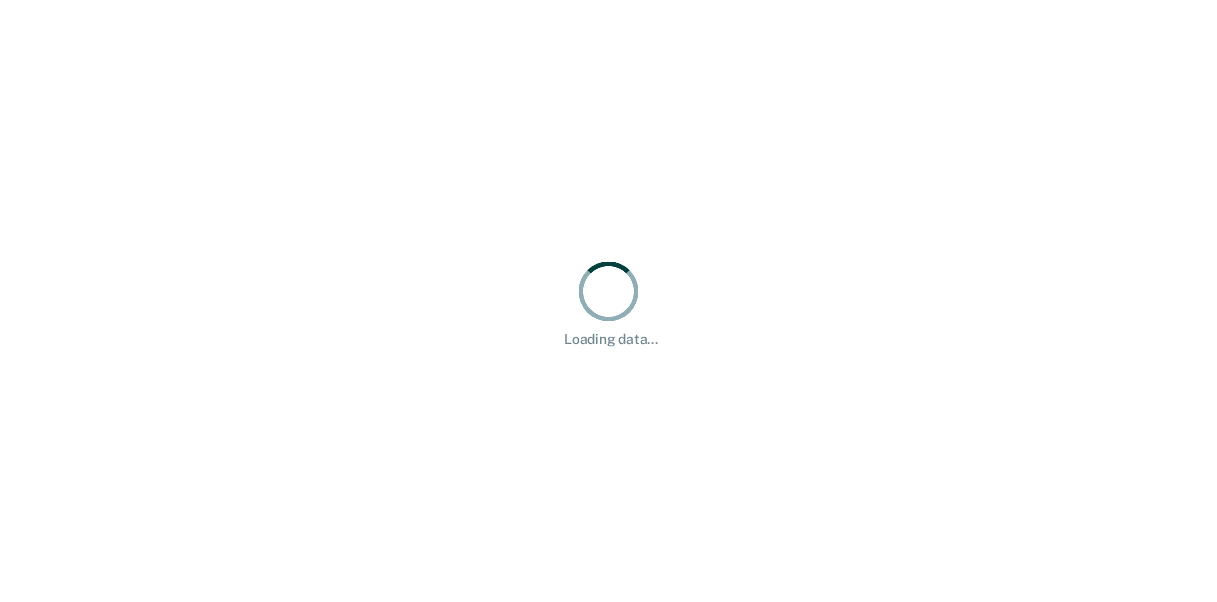 scroll, scrollTop: 0, scrollLeft: 0, axis: both 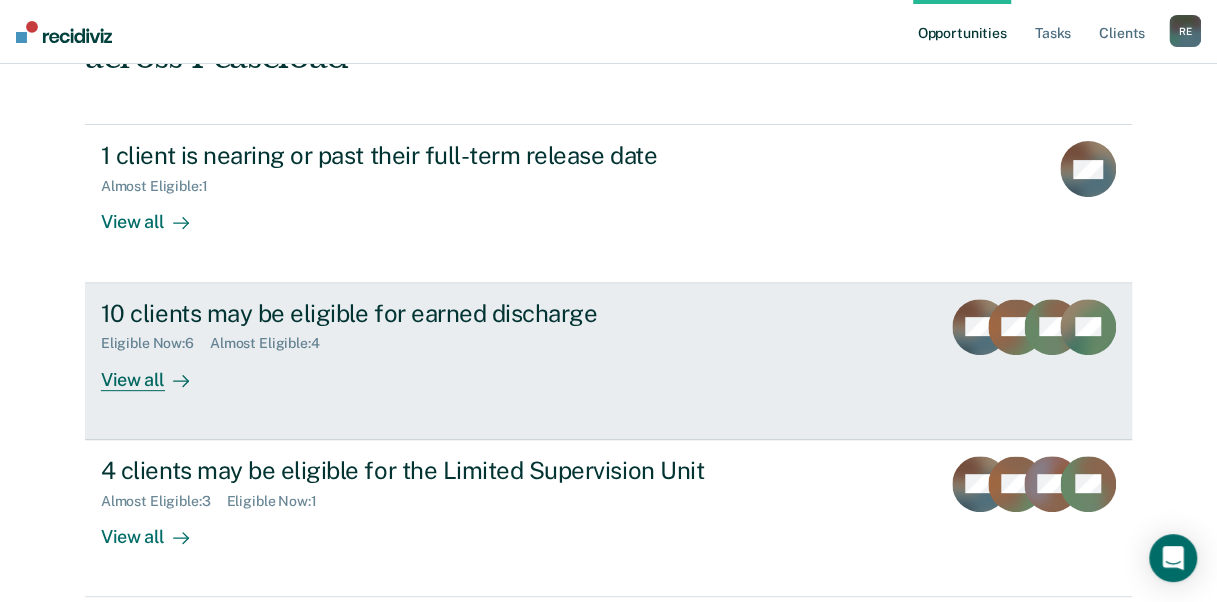 click on "View all" at bounding box center [157, 371] 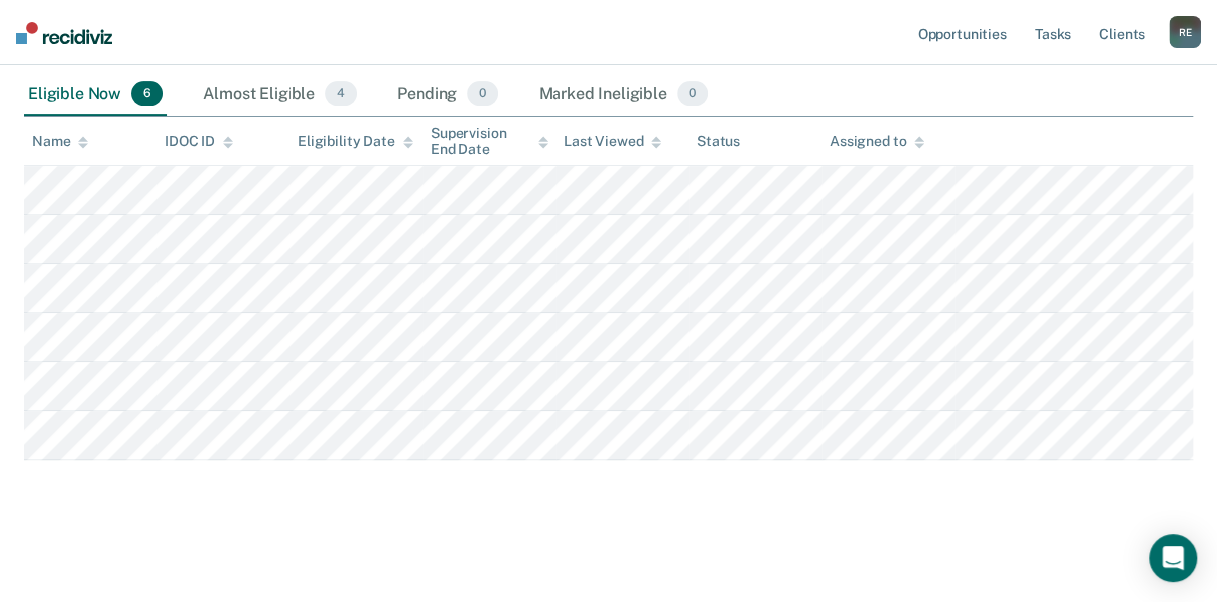 scroll, scrollTop: 236, scrollLeft: 0, axis: vertical 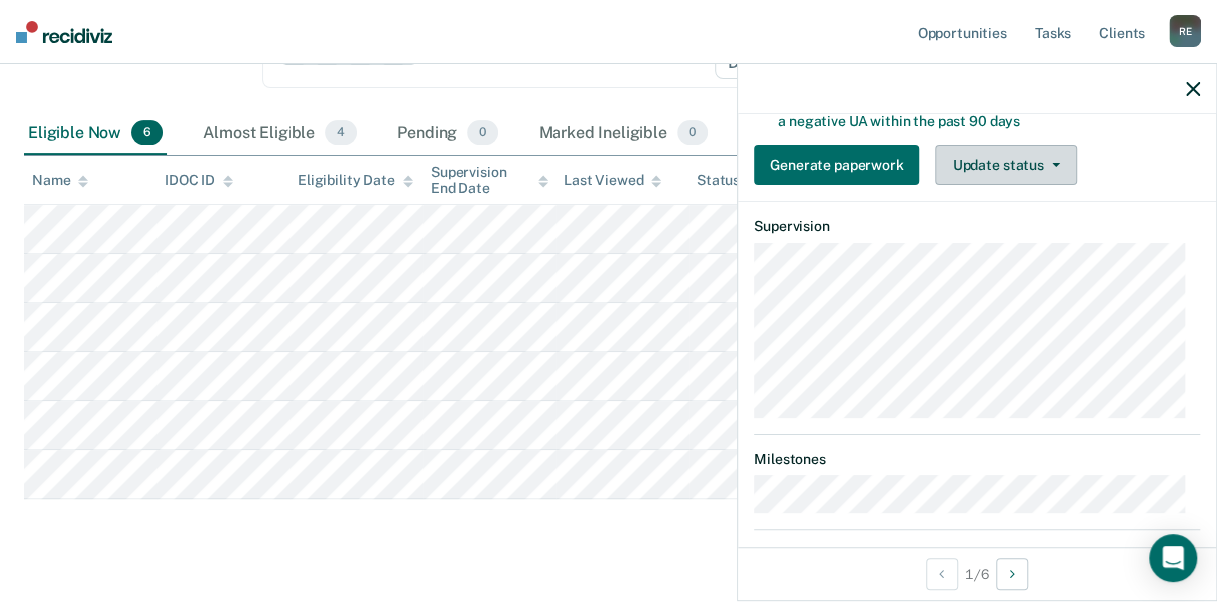 click on "Update status" at bounding box center [1005, 165] 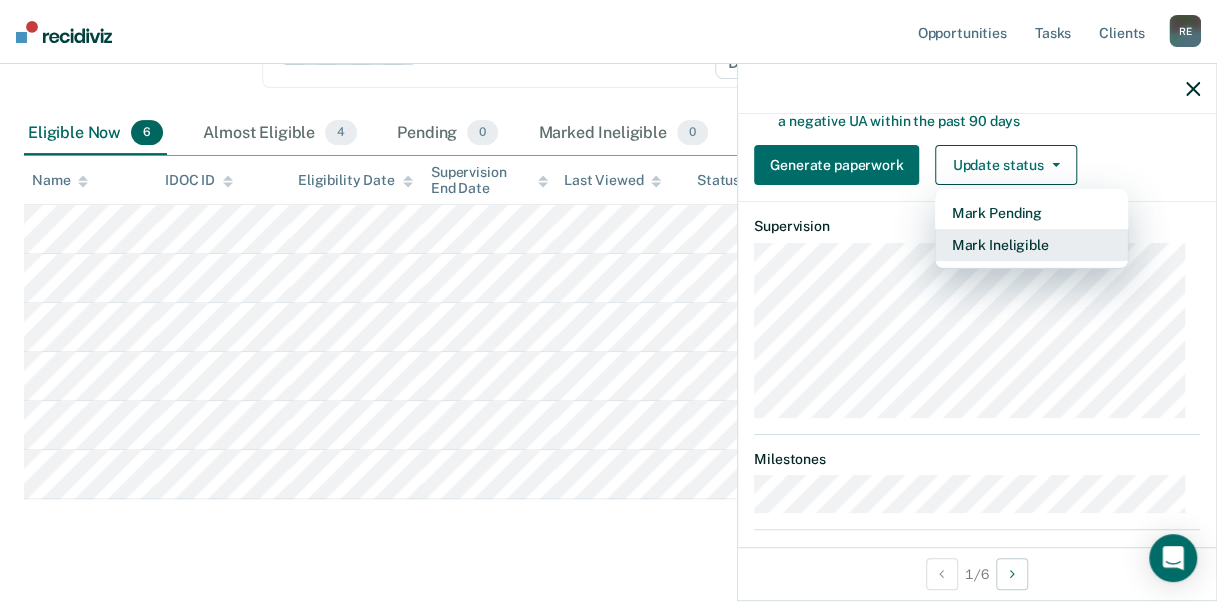 click on "Mark Ineligible" at bounding box center (1031, 245) 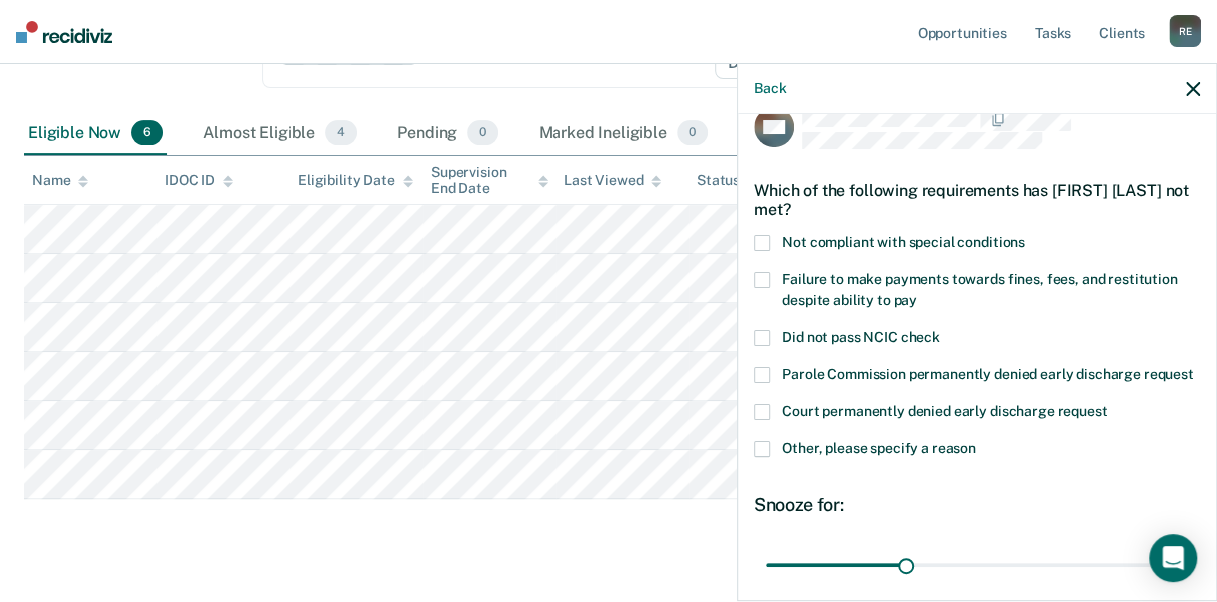 scroll, scrollTop: 226, scrollLeft: 0, axis: vertical 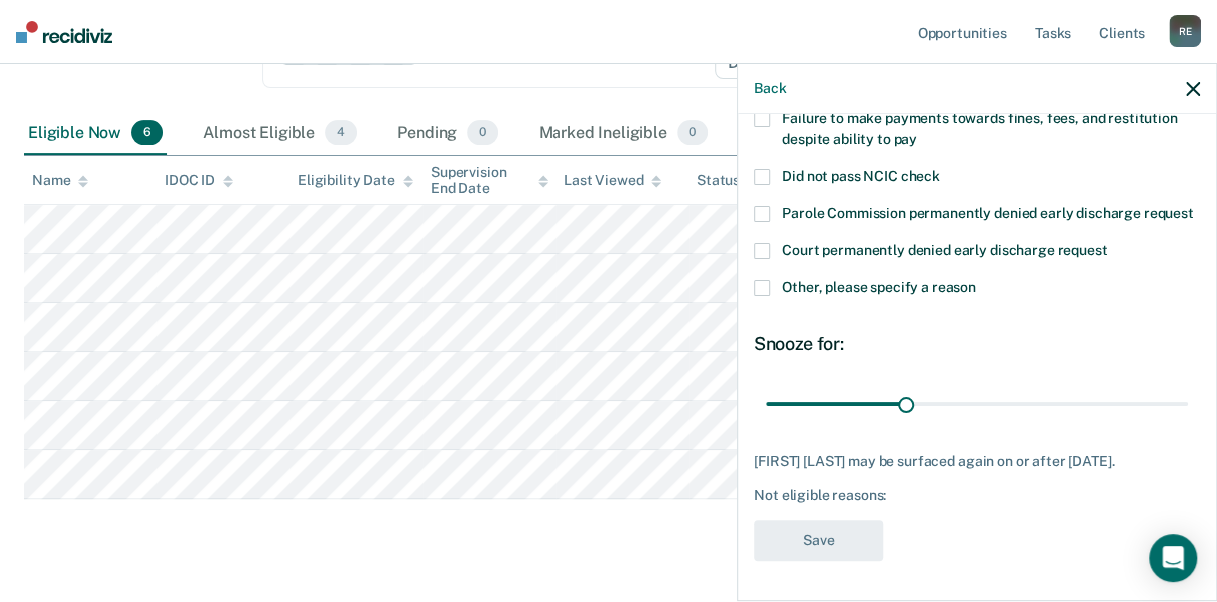 click at bounding box center (762, 288) 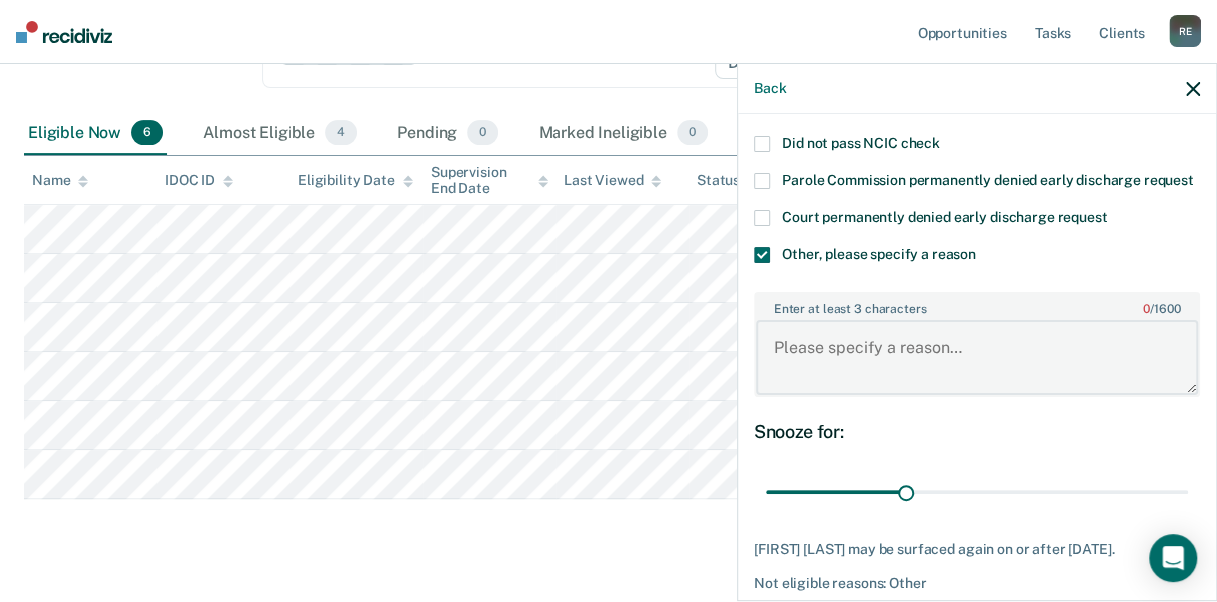click on "Enter at least 3 characters 0  /  1600" at bounding box center [977, 357] 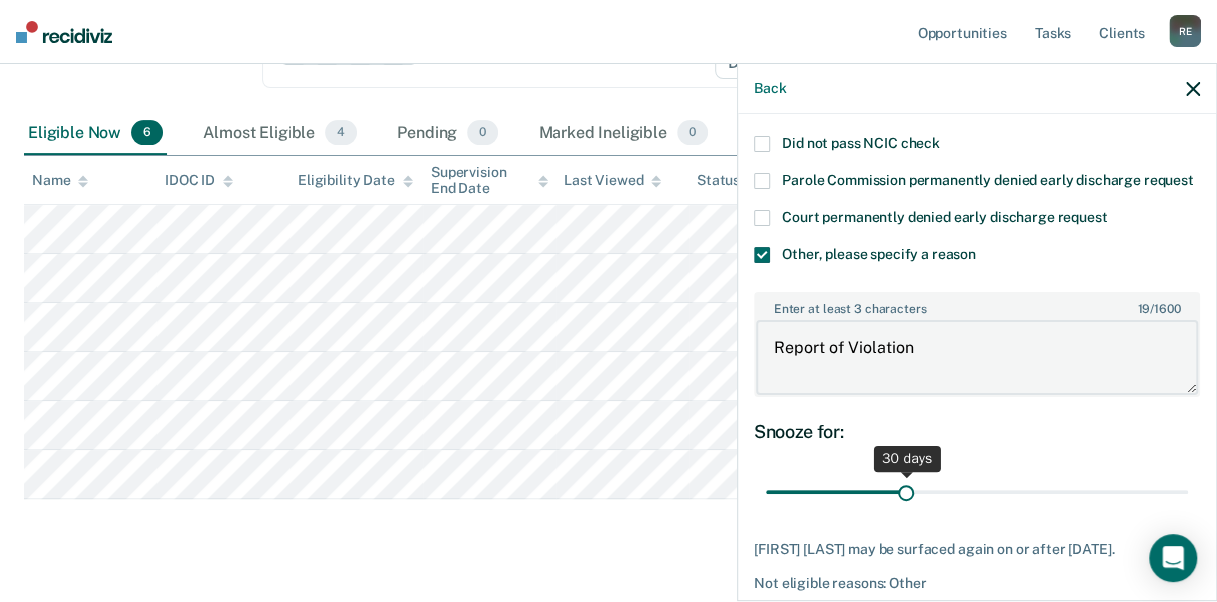 type on "Report of Violation" 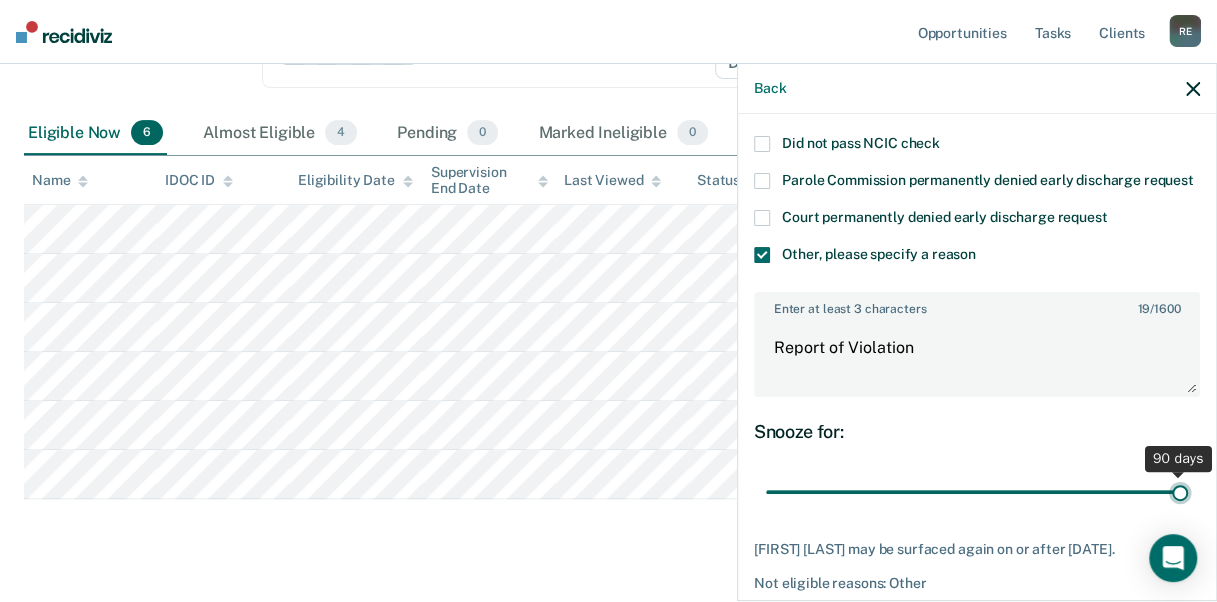 drag, startPoint x: 900, startPoint y: 511, endPoint x: 1196, endPoint y: 530, distance: 296.60916 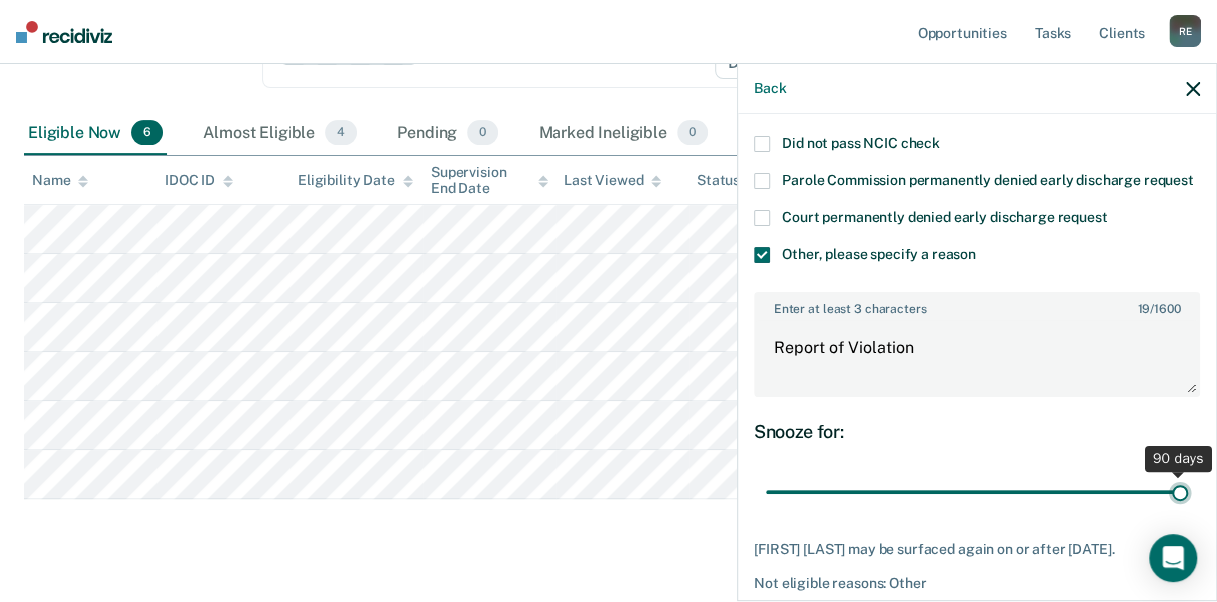 type on "90" 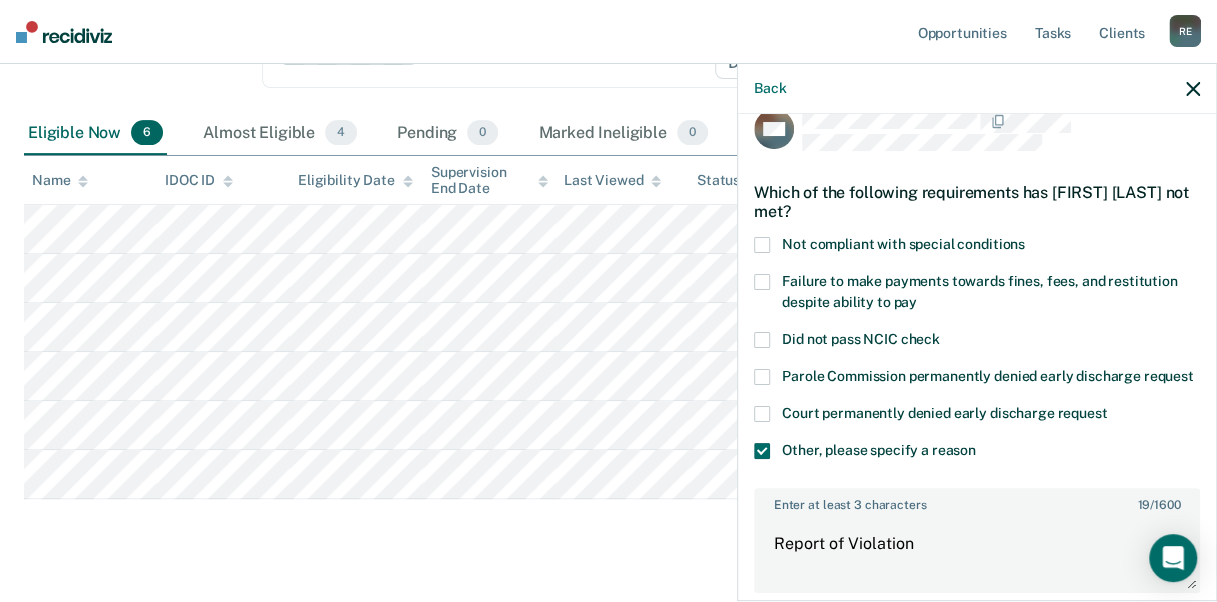 scroll, scrollTop: 0, scrollLeft: 0, axis: both 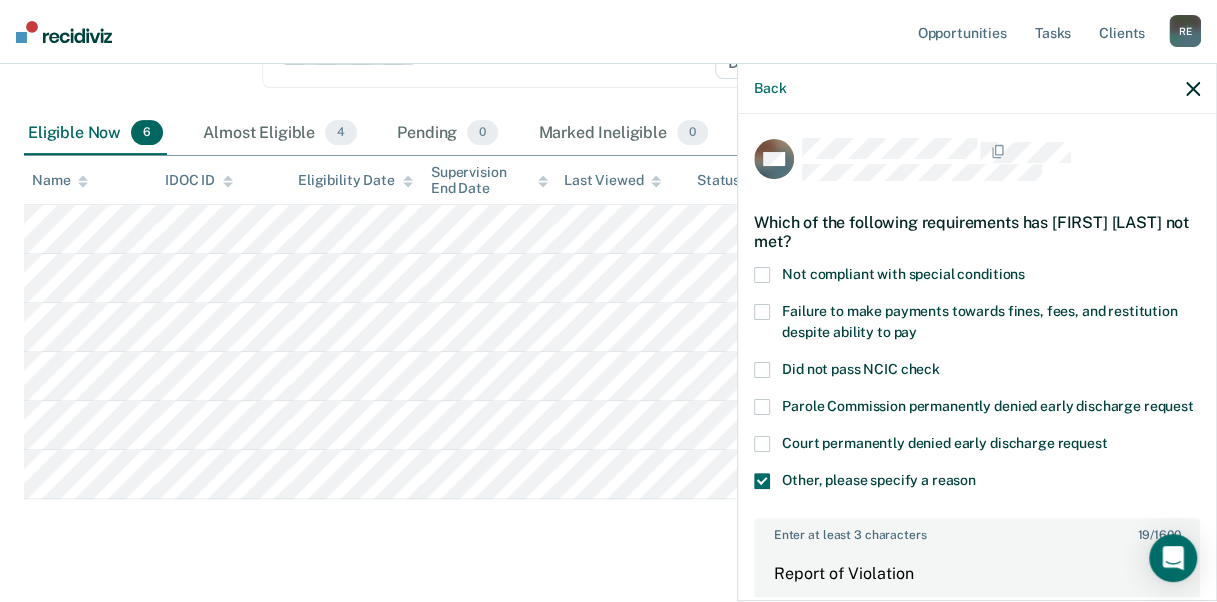 click on "Which of the following requirements has [FIRST] [LAST] not met?" at bounding box center [977, 232] 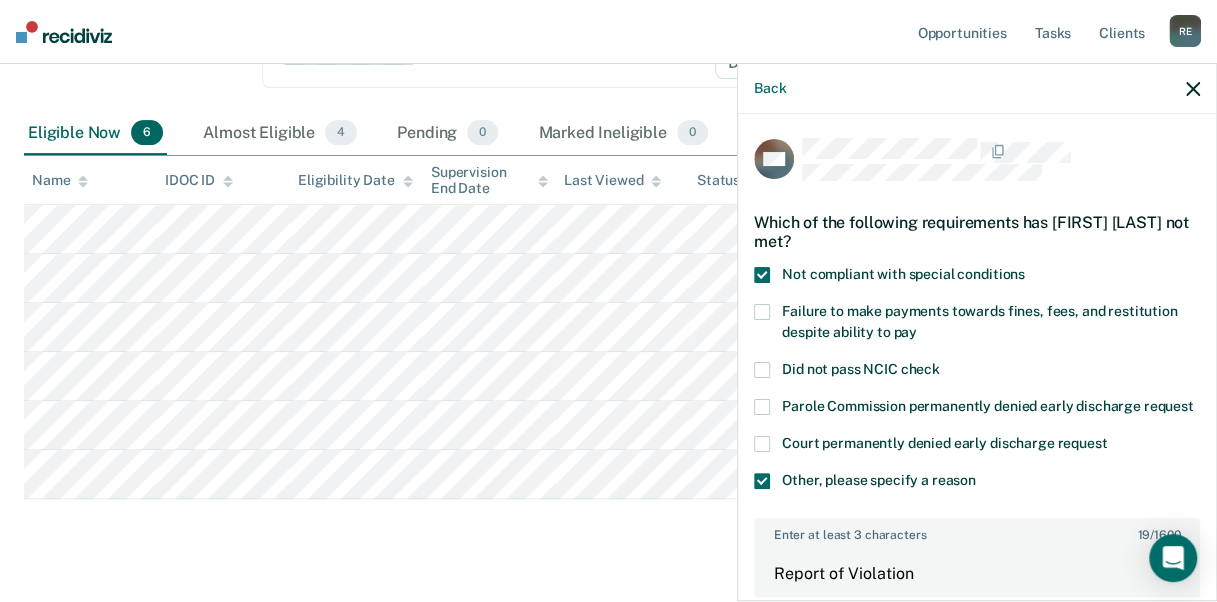 scroll, scrollTop: 348, scrollLeft: 0, axis: vertical 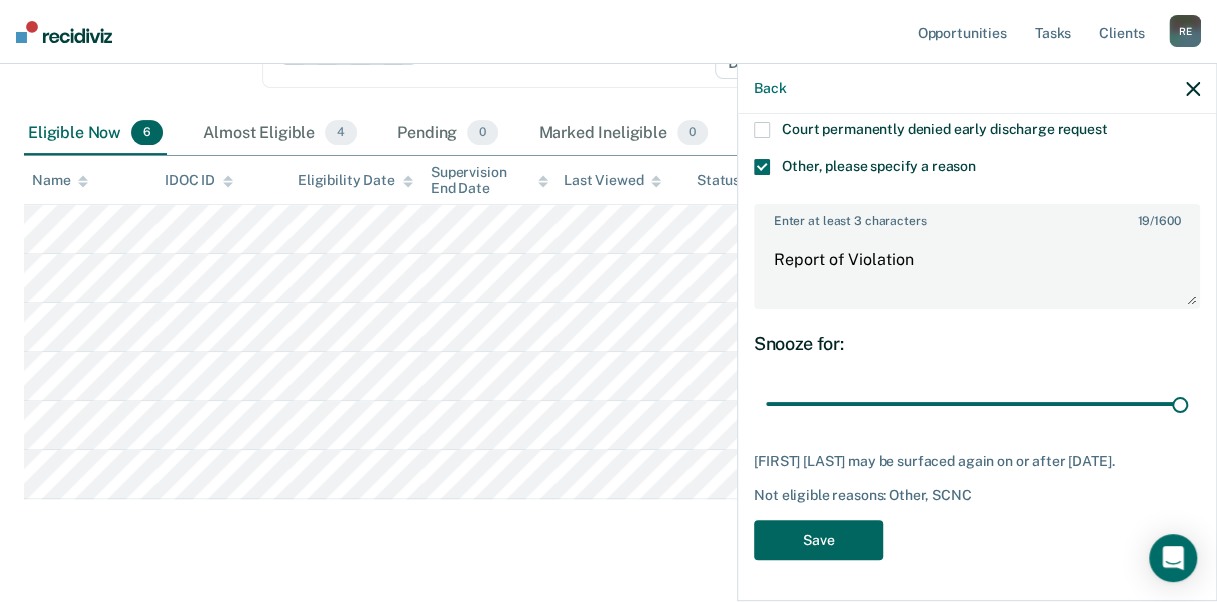 click on "Save" at bounding box center [818, 540] 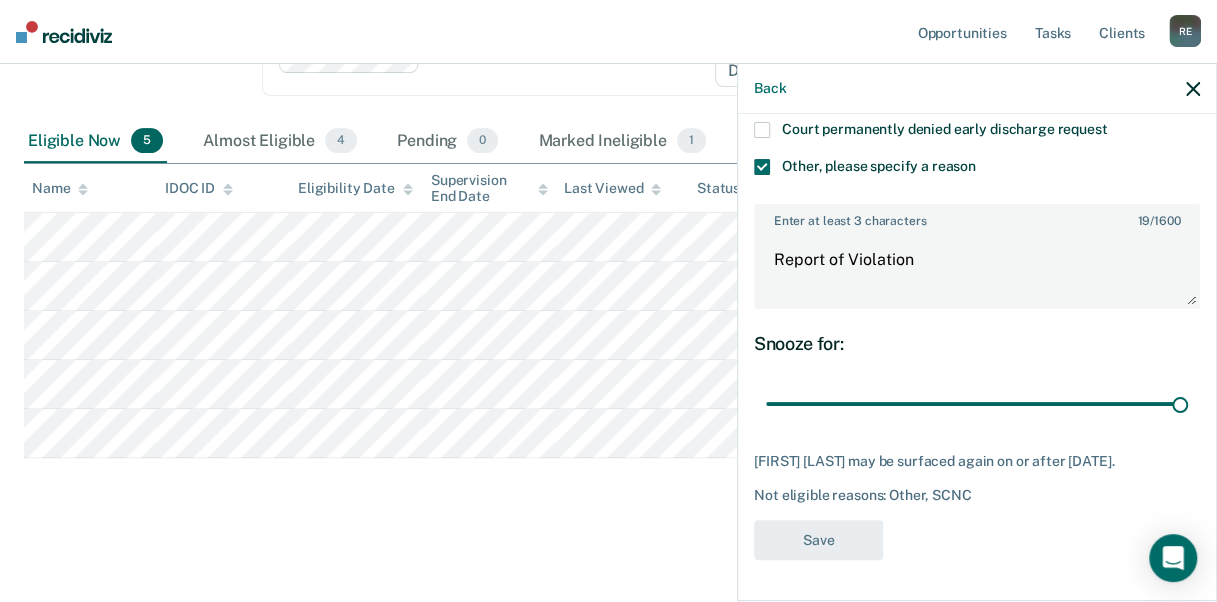 scroll, scrollTop: 227, scrollLeft: 0, axis: vertical 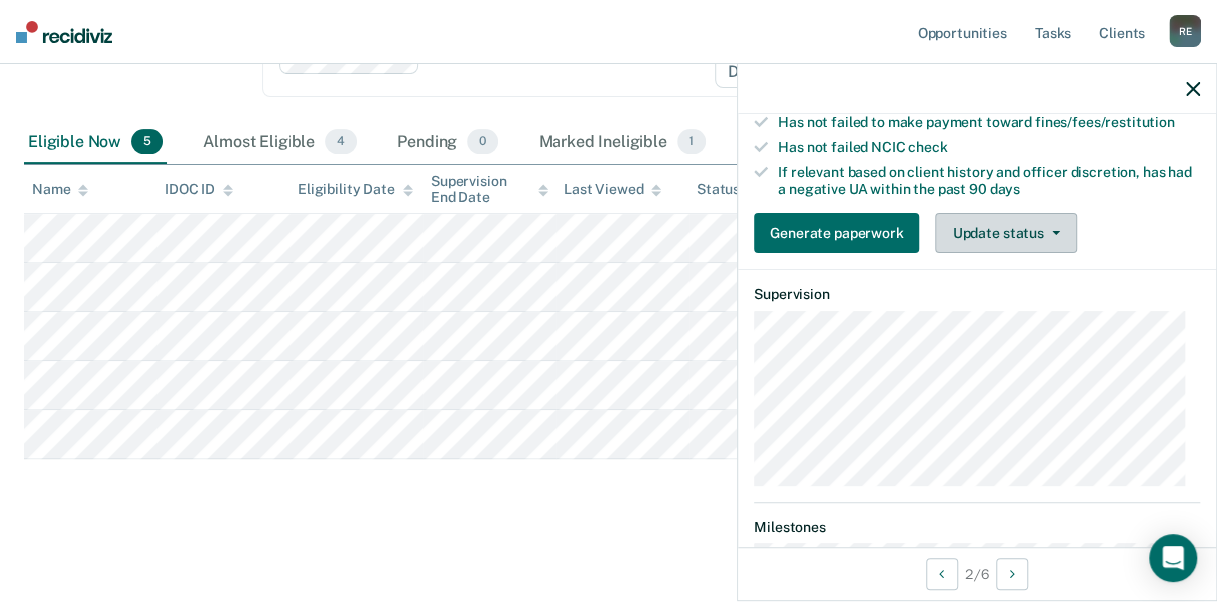 click on "Update status" at bounding box center (1005, 233) 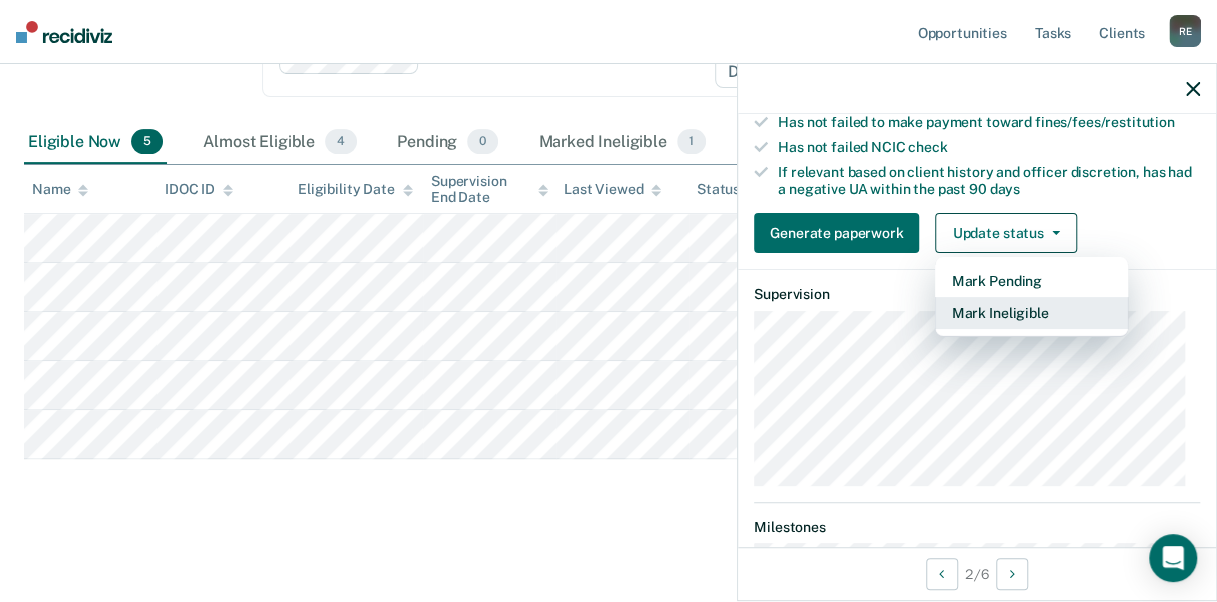 click on "Mark Ineligible" at bounding box center (1031, 313) 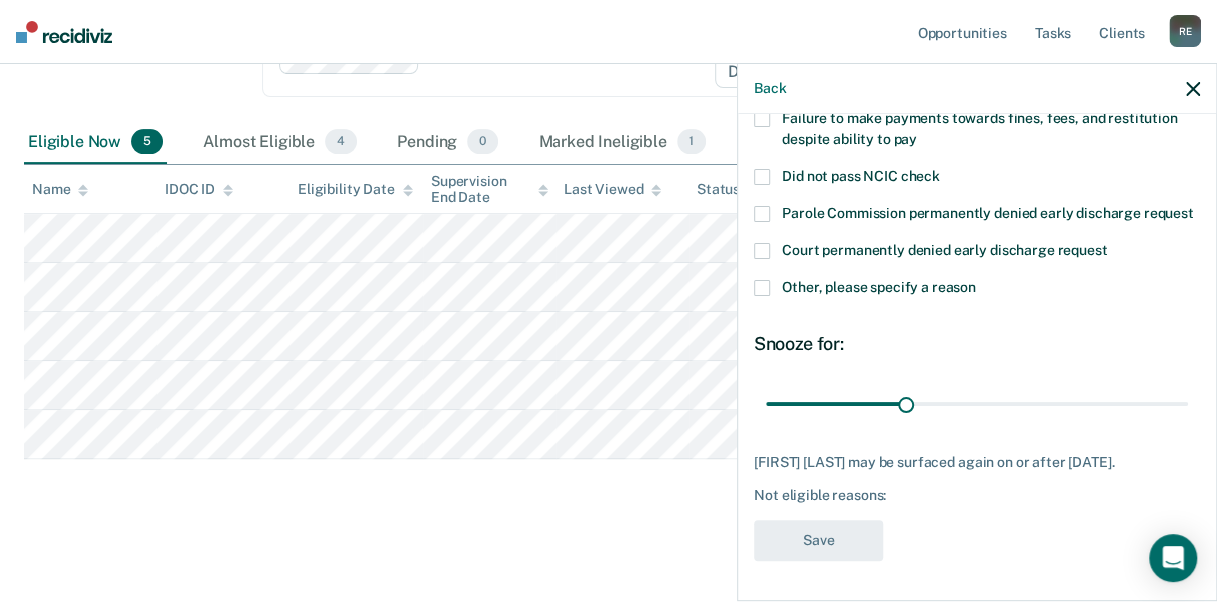 scroll, scrollTop: 226, scrollLeft: 0, axis: vertical 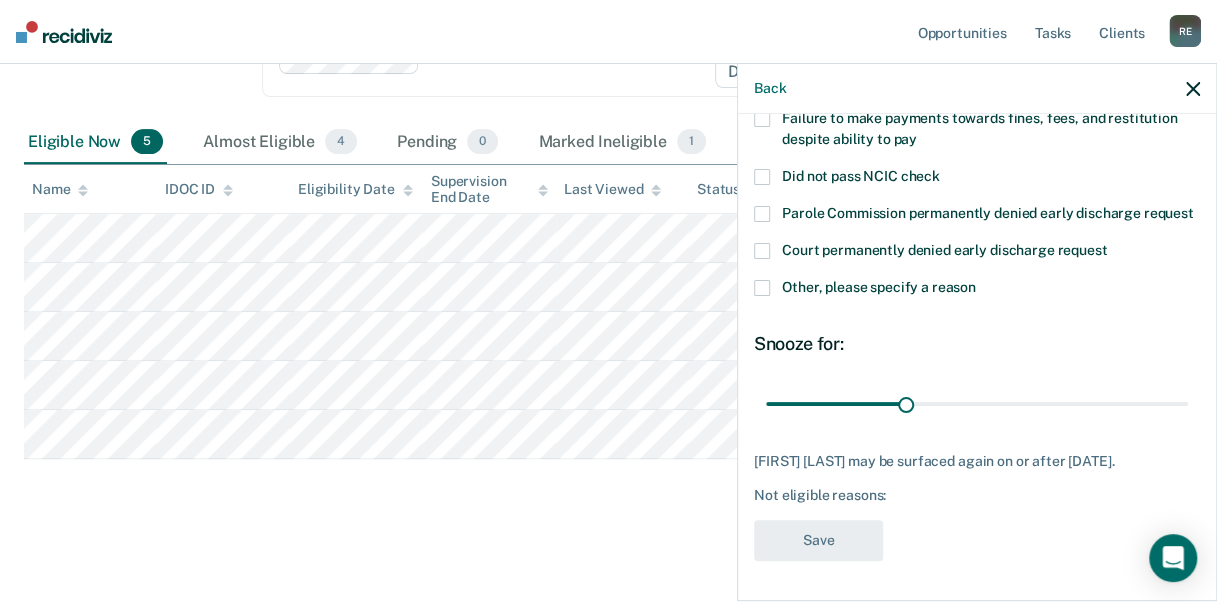 click at bounding box center (762, 288) 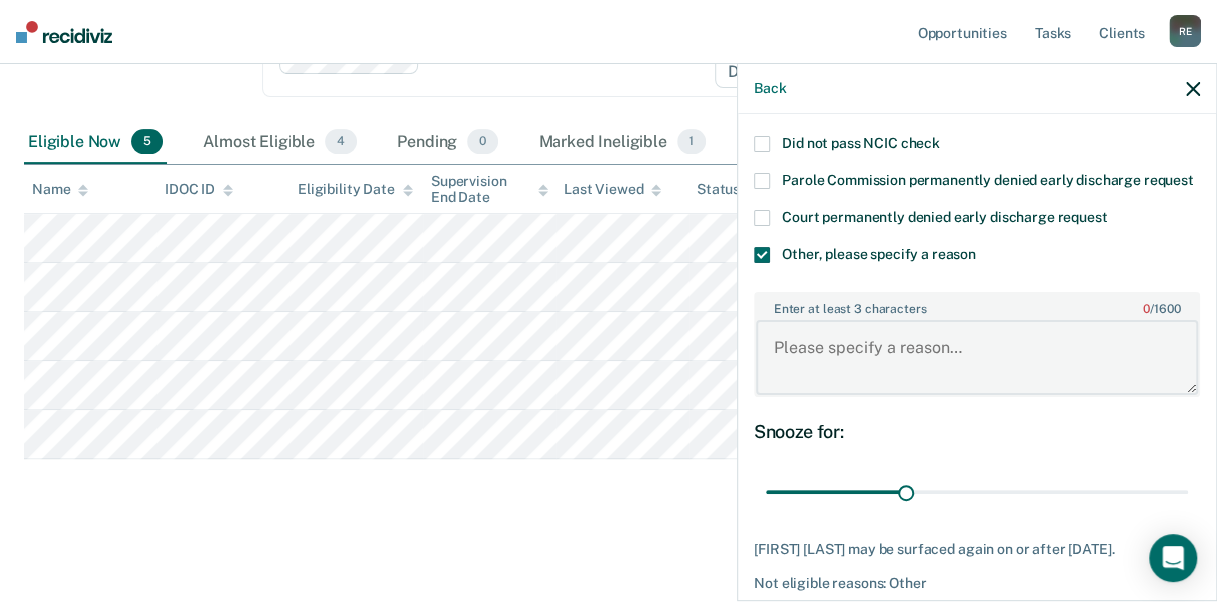click on "Enter at least 3 characters 0  /  1600" at bounding box center [977, 357] 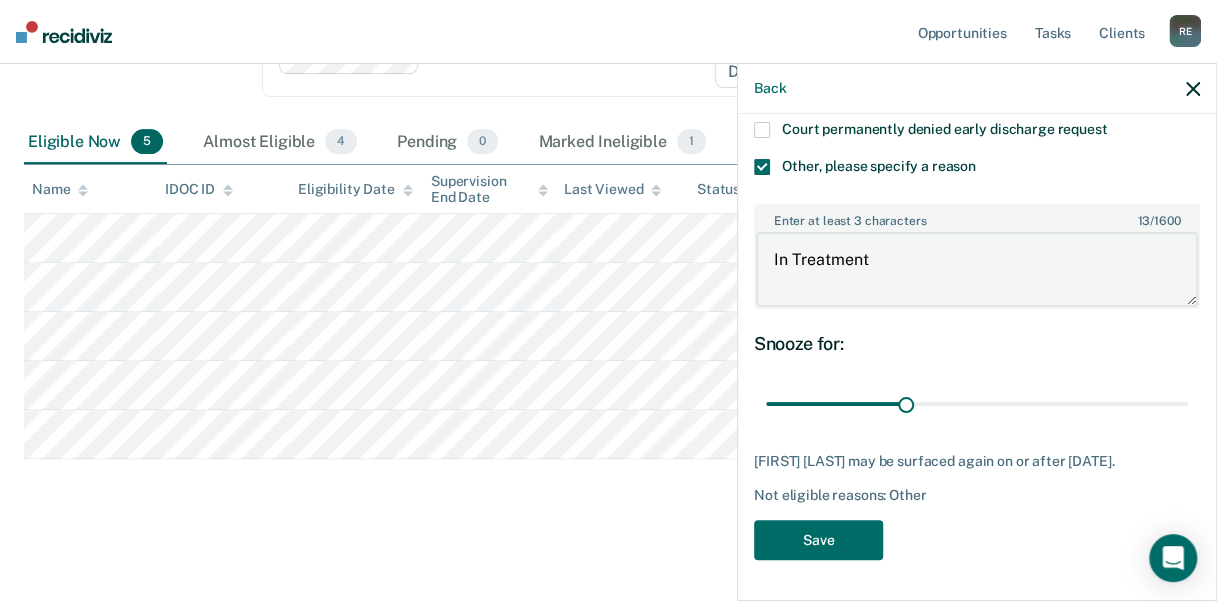 scroll, scrollTop: 348, scrollLeft: 0, axis: vertical 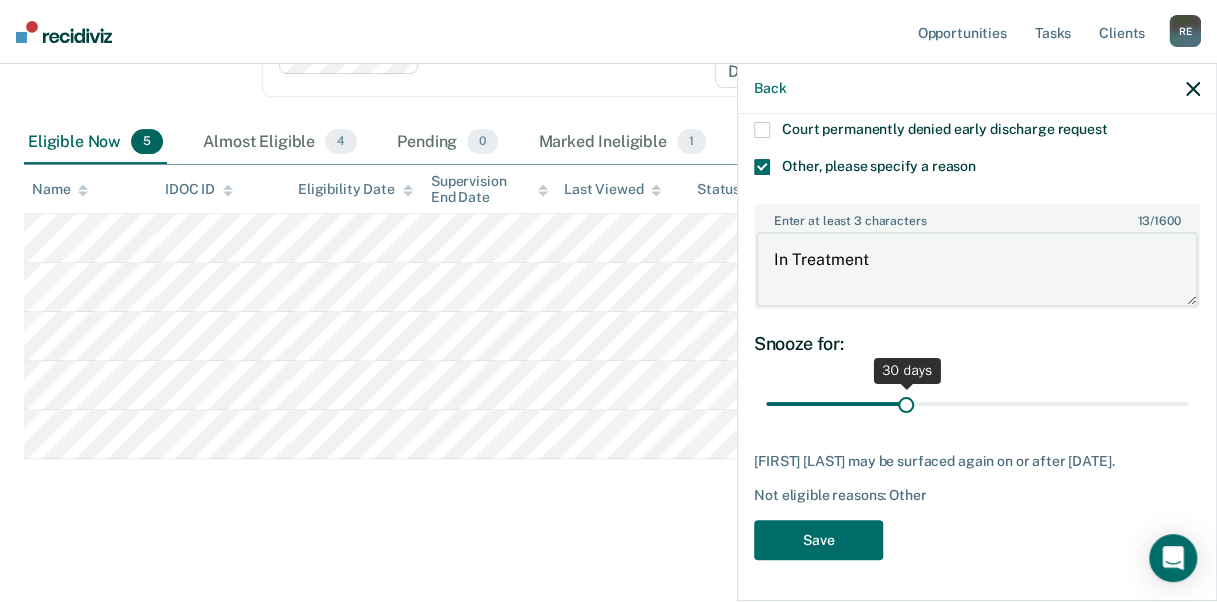 type on "In Treatment" 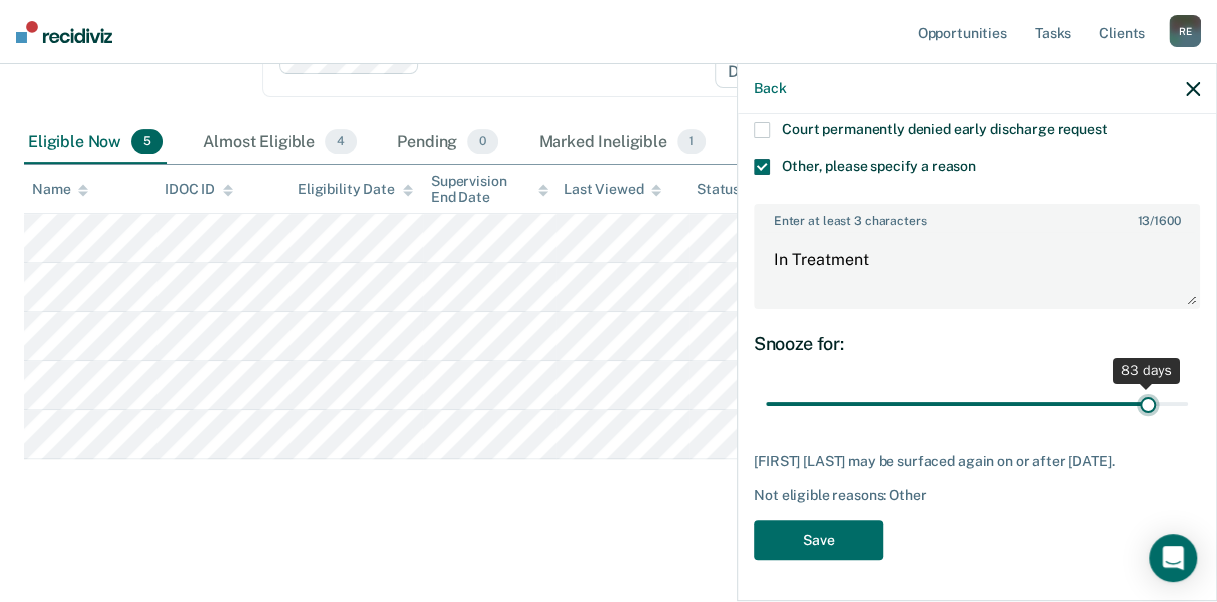 scroll, scrollTop: 348, scrollLeft: 0, axis: vertical 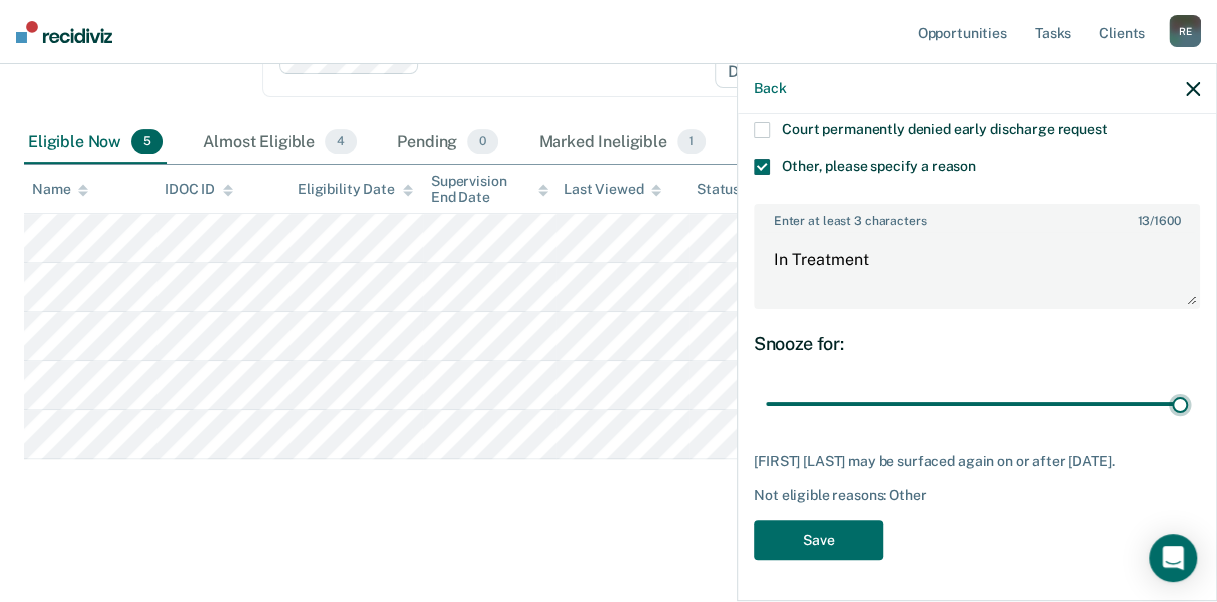 drag, startPoint x: 906, startPoint y: 384, endPoint x: 1175, endPoint y: 404, distance: 269.74246 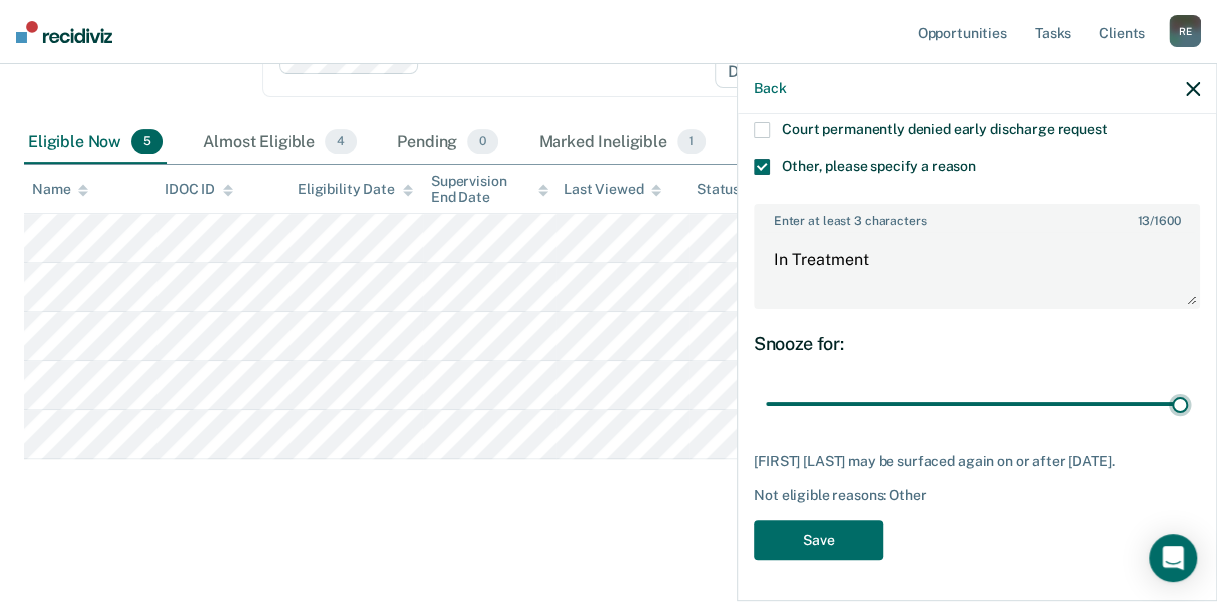 click at bounding box center [977, 403] 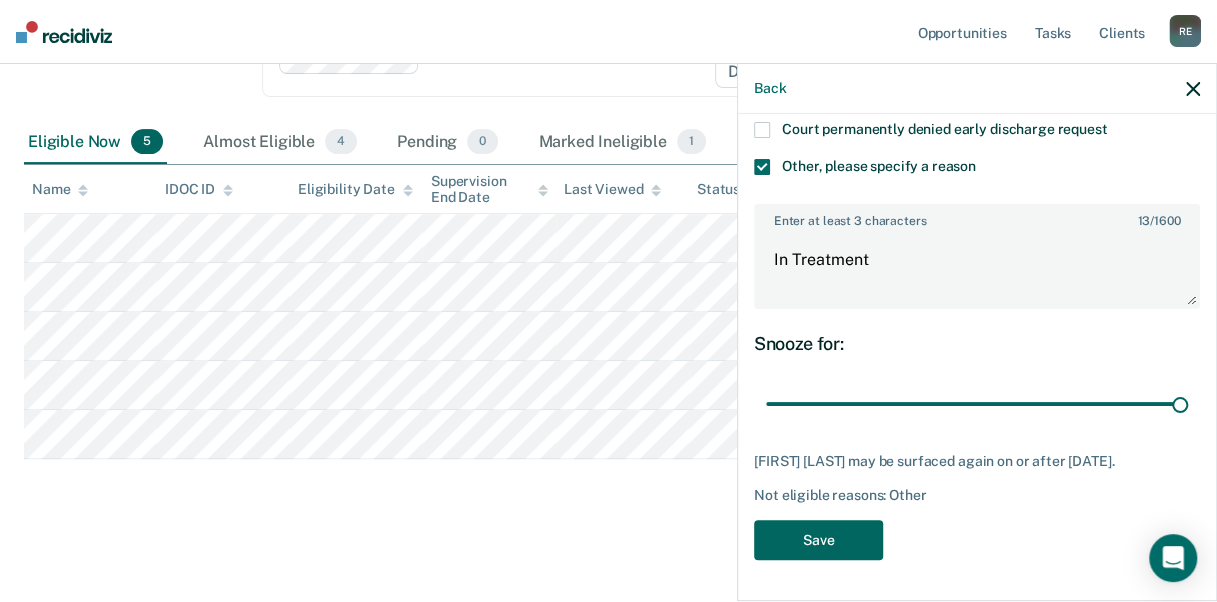 click on "Save" at bounding box center [818, 540] 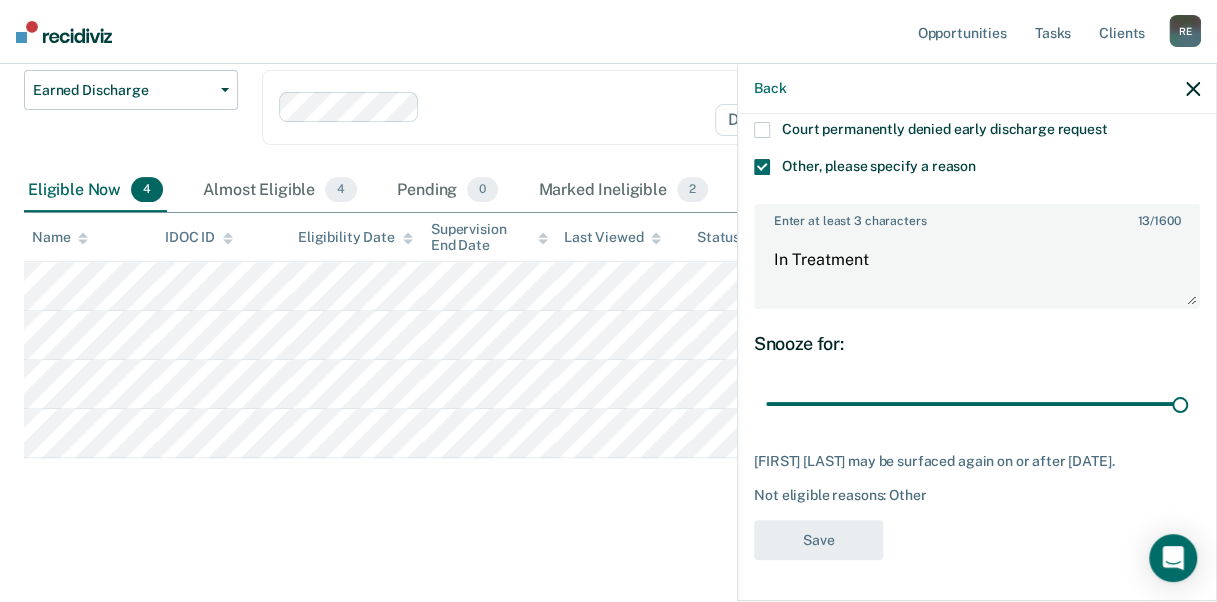 scroll, scrollTop: 178, scrollLeft: 0, axis: vertical 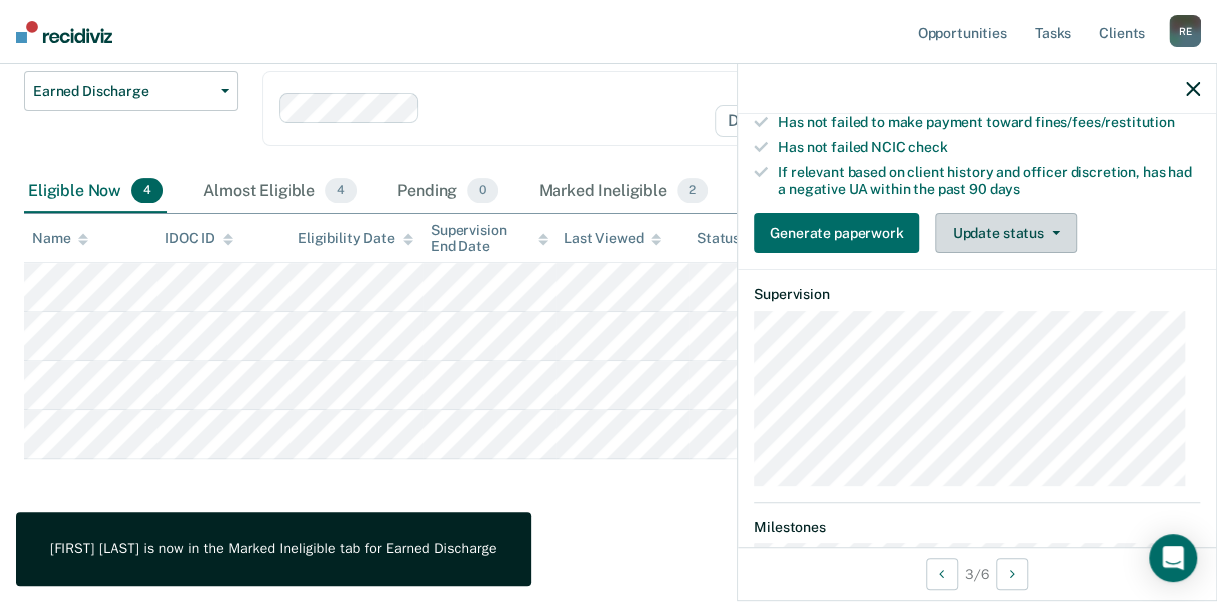 click on "Update status" at bounding box center (1005, 233) 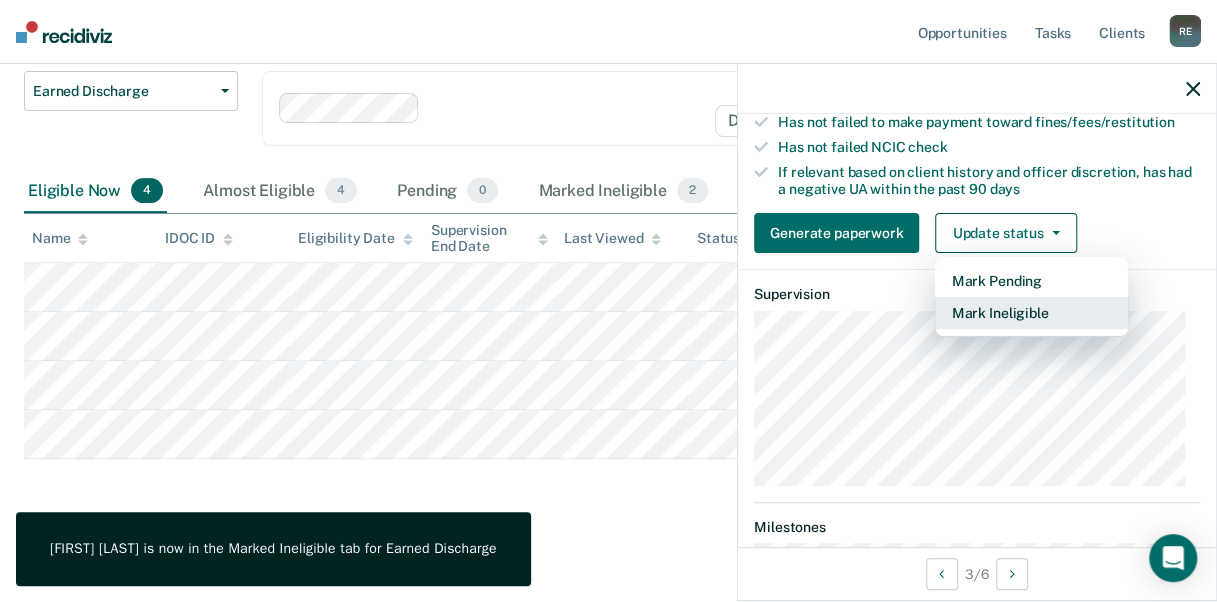 click on "Mark Ineligible" at bounding box center [1031, 313] 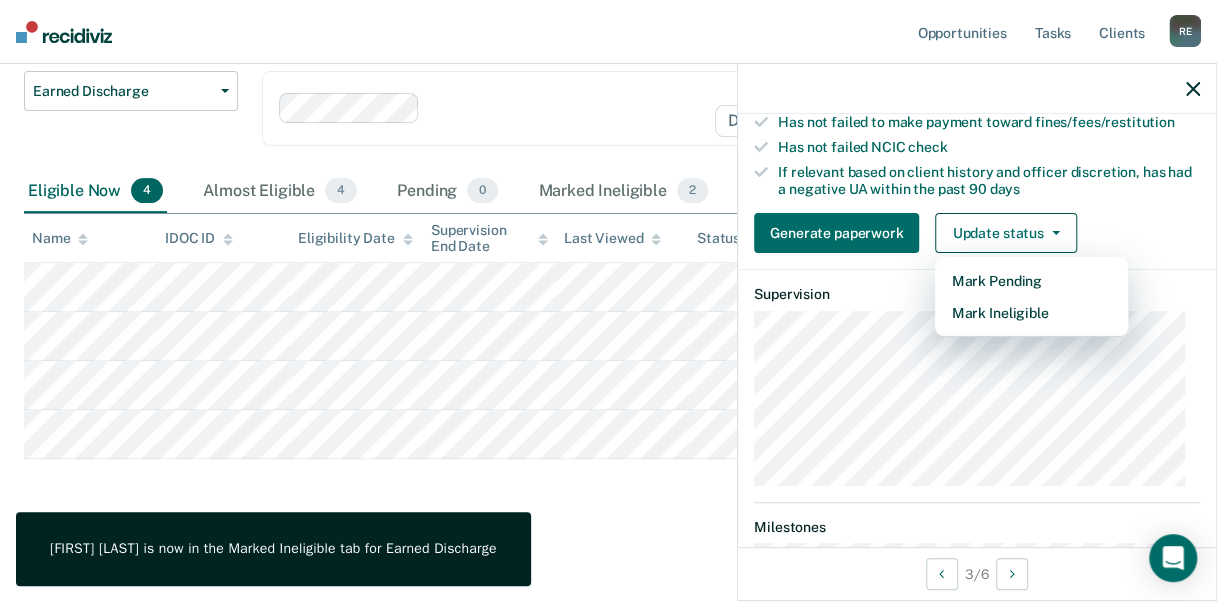 scroll, scrollTop: 210, scrollLeft: 0, axis: vertical 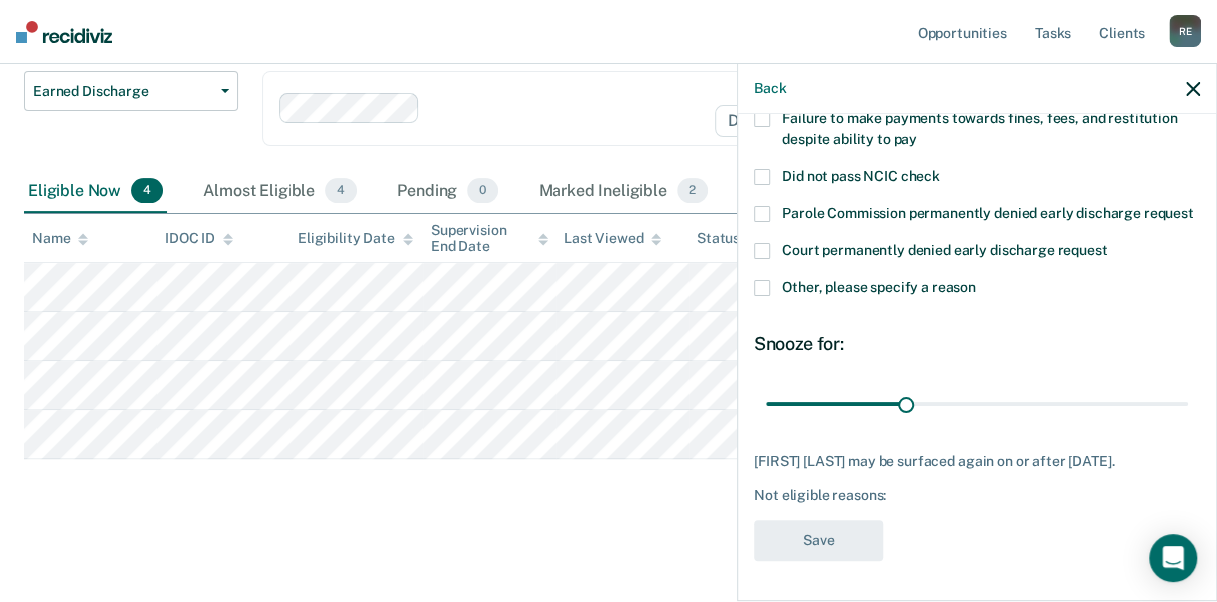 click at bounding box center [762, 288] 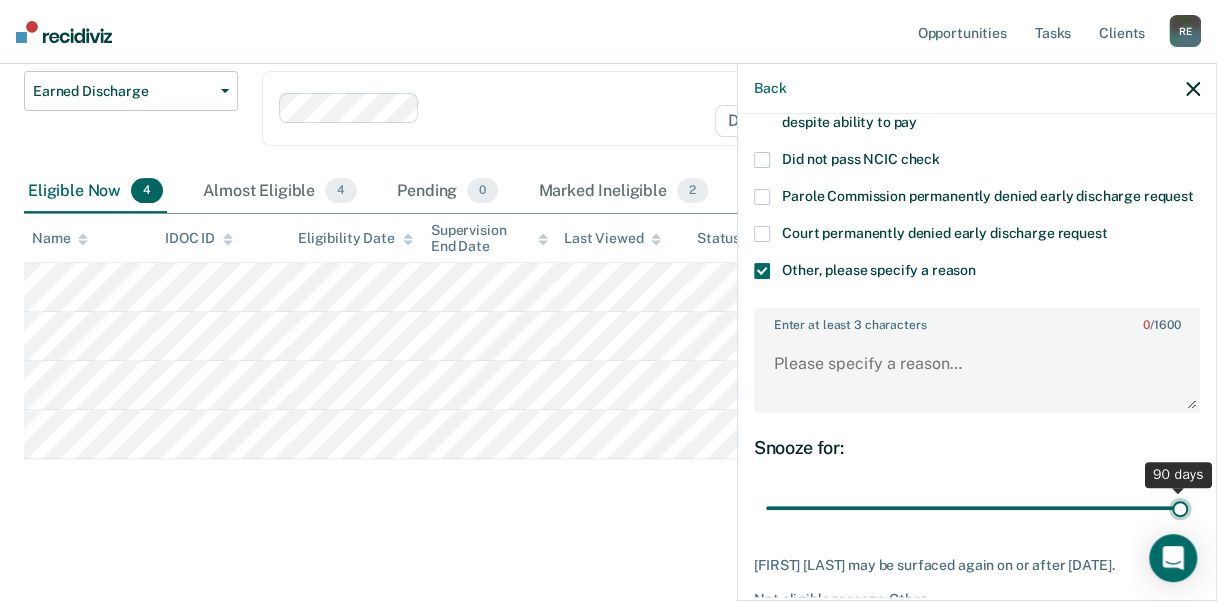 drag, startPoint x: 896, startPoint y: 526, endPoint x: 1200, endPoint y: 528, distance: 304.0066 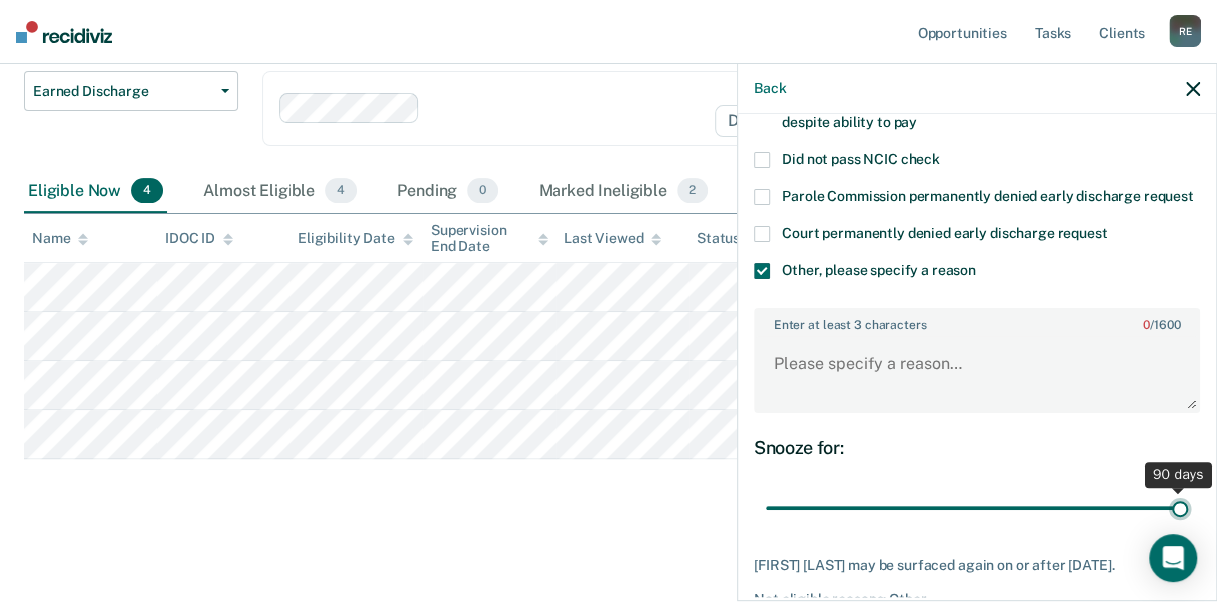 type on "90" 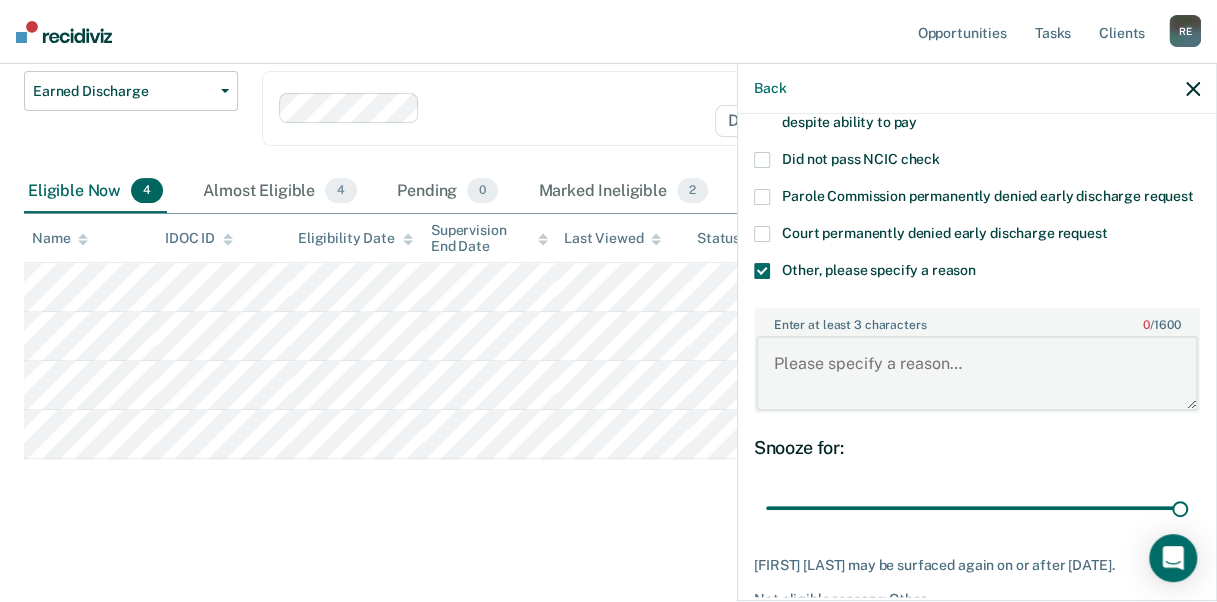 click on "Enter at least 3 characters 0  /  1600" at bounding box center [977, 373] 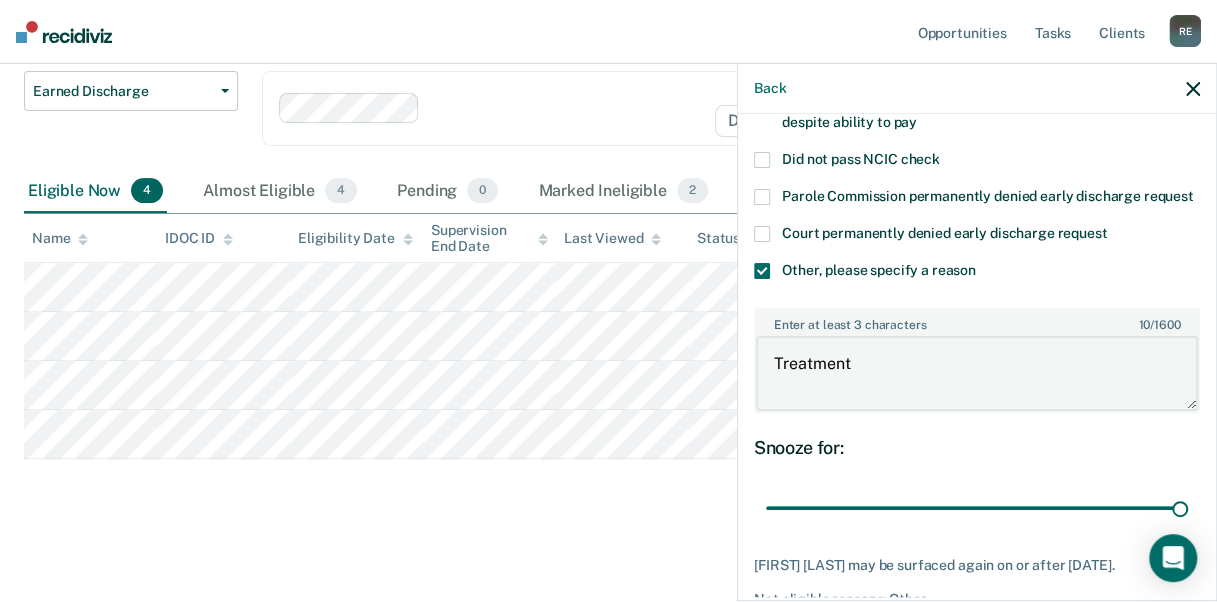 scroll, scrollTop: 330, scrollLeft: 0, axis: vertical 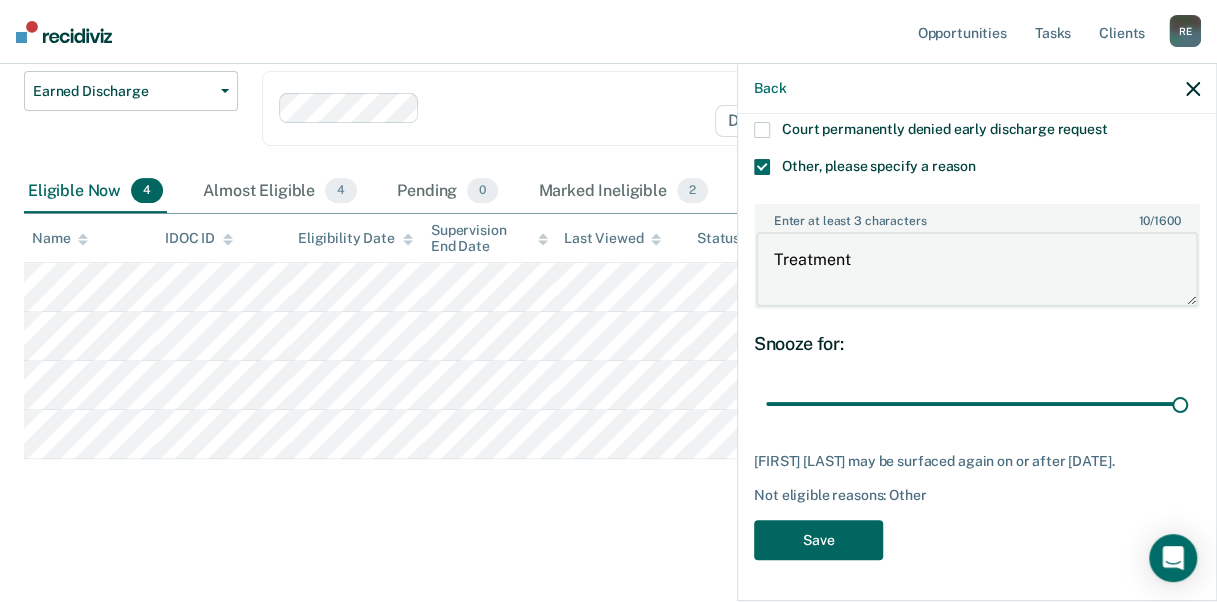 type on "Treatment" 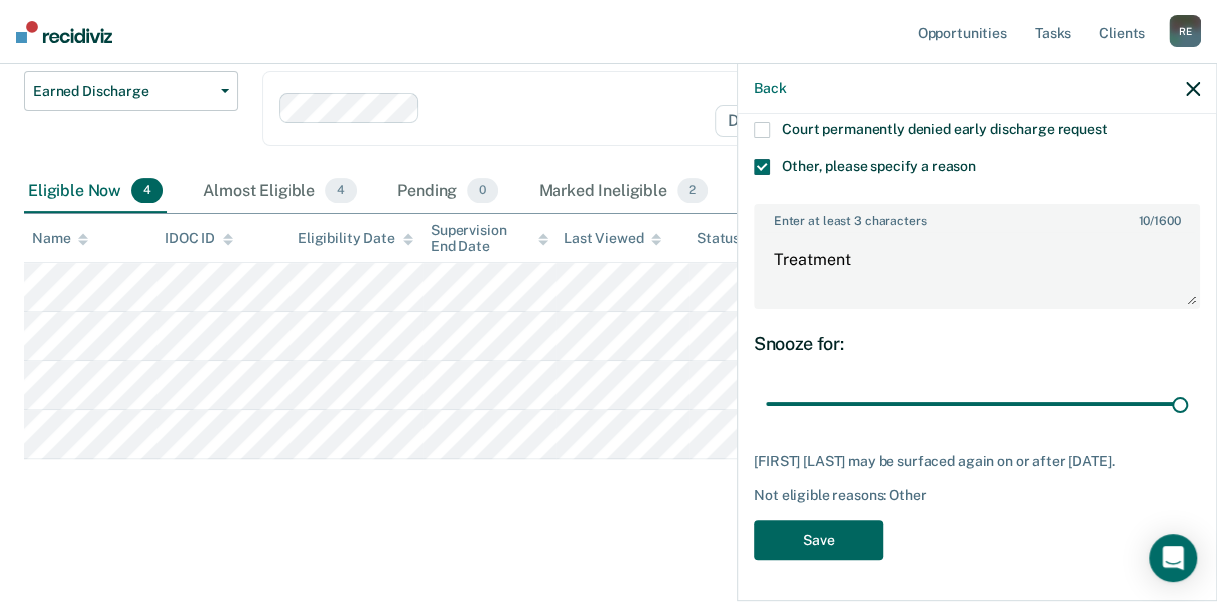 drag, startPoint x: 834, startPoint y: 540, endPoint x: 847, endPoint y: 550, distance: 16.40122 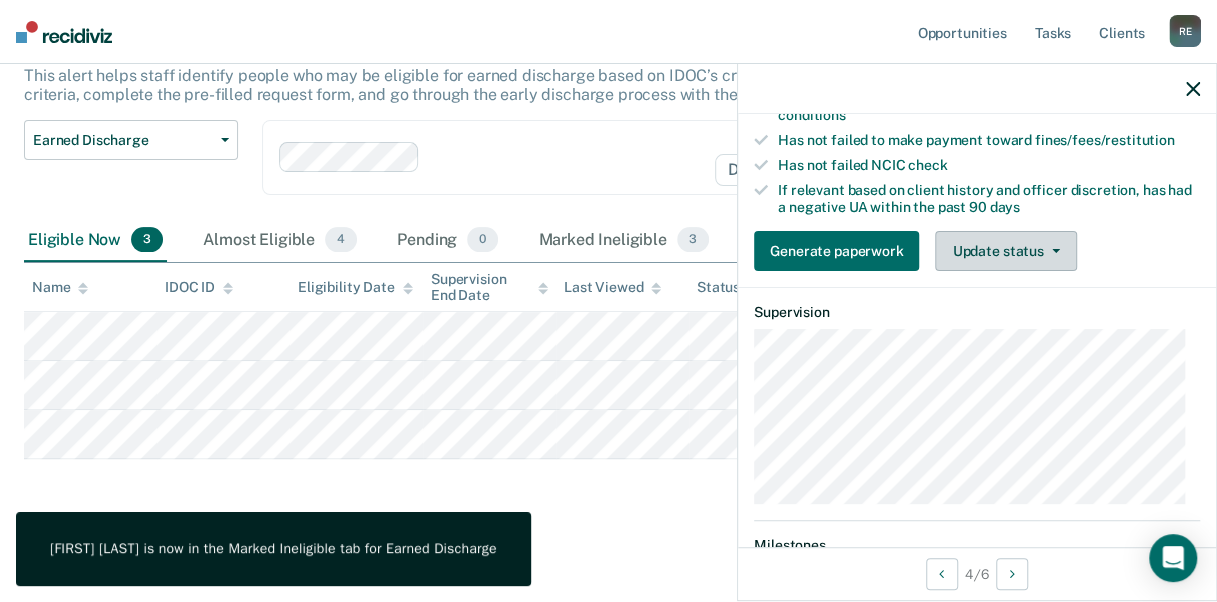 click on "Update status" at bounding box center [1005, 251] 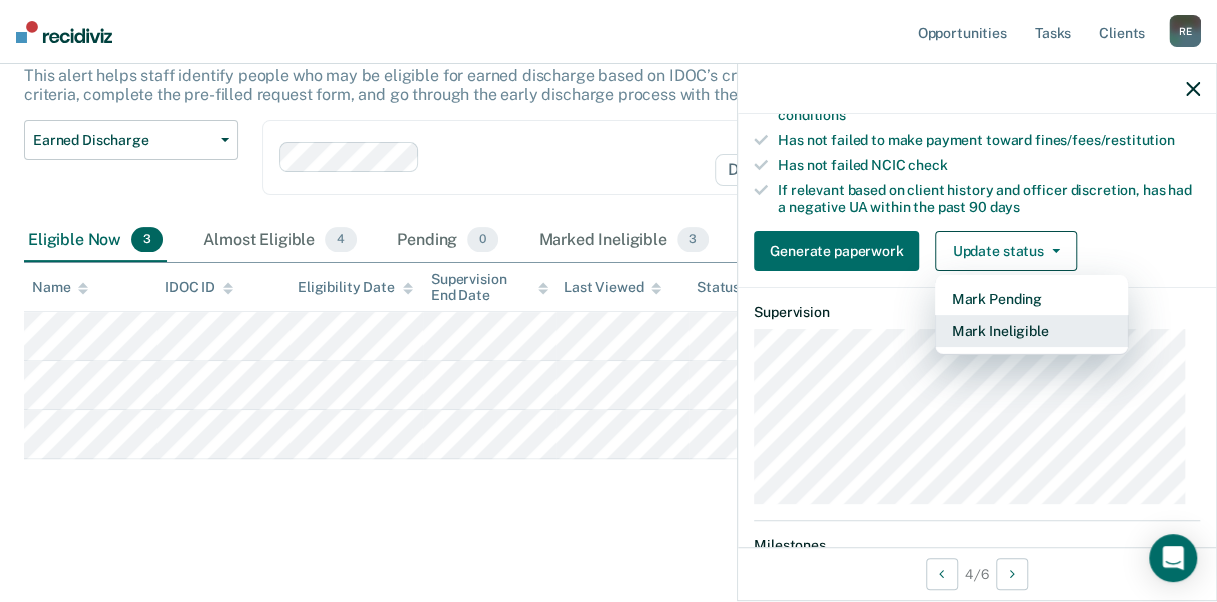 click on "Mark Ineligible" at bounding box center (1031, 331) 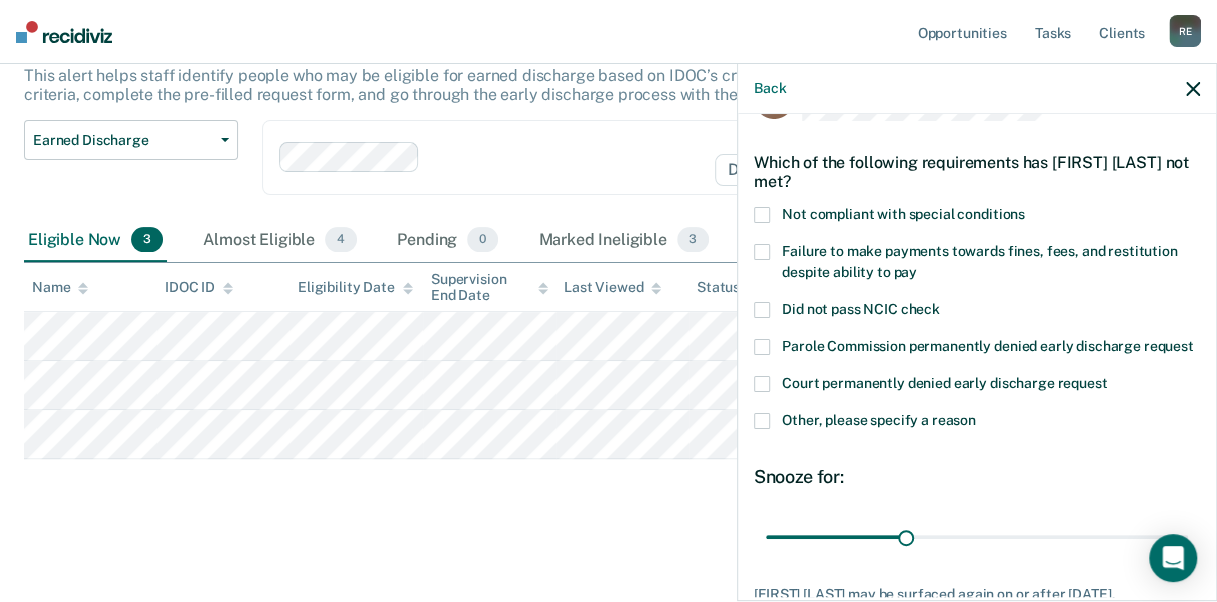 scroll, scrollTop: 58, scrollLeft: 0, axis: vertical 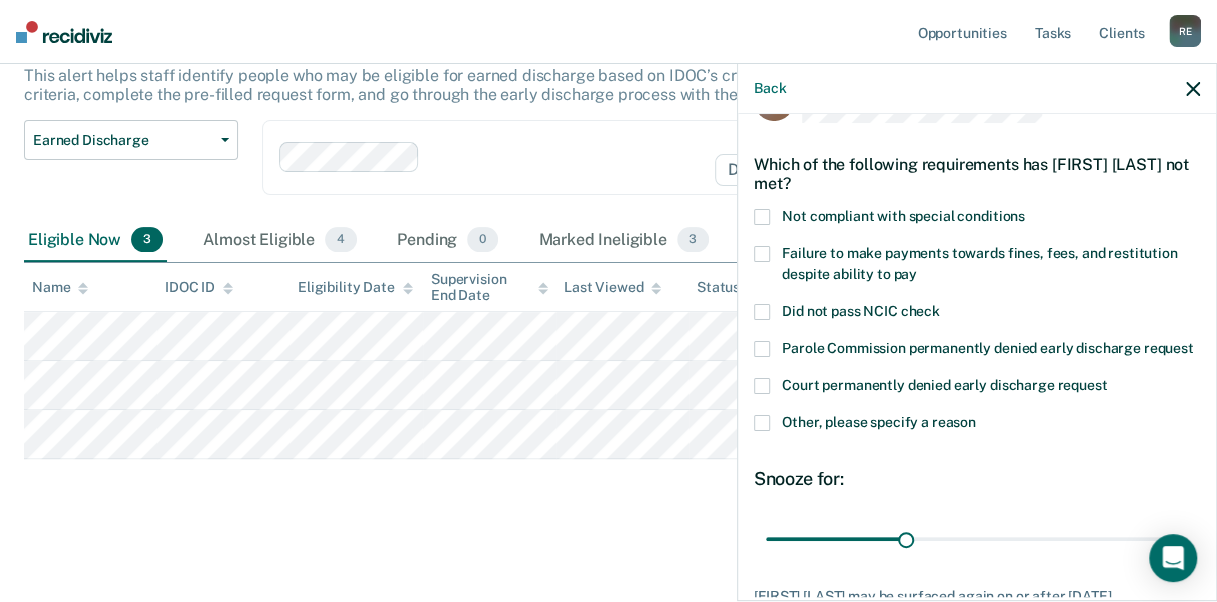 click on "Not compliant with special conditions" at bounding box center (977, 219) 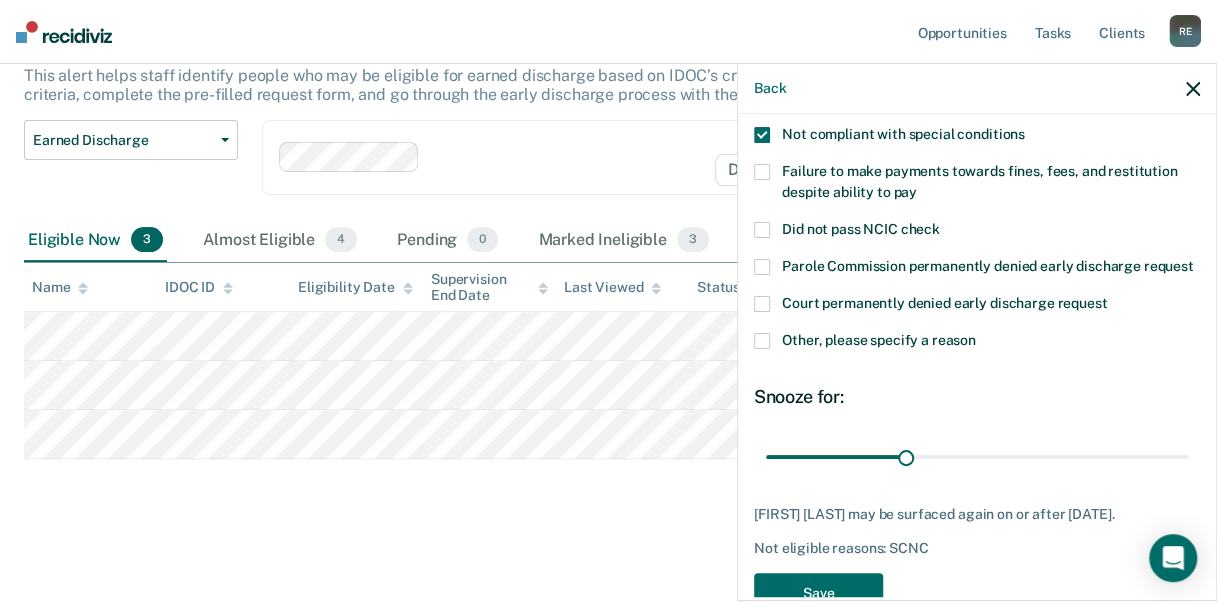 scroll, scrollTop: 140, scrollLeft: 0, axis: vertical 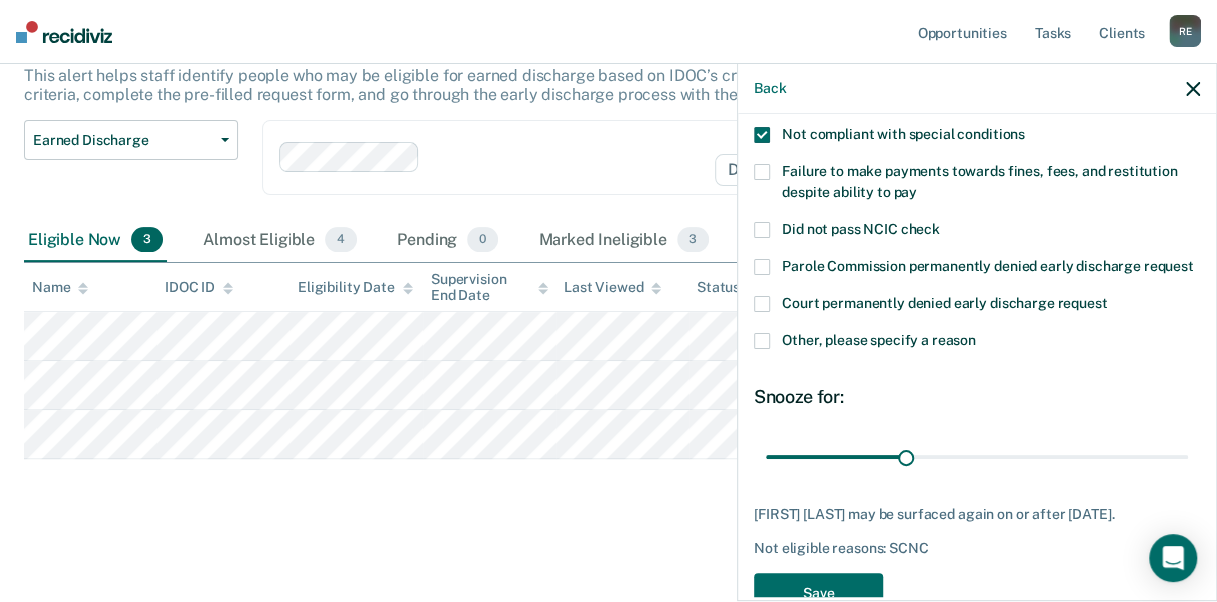 click at bounding box center [762, 172] 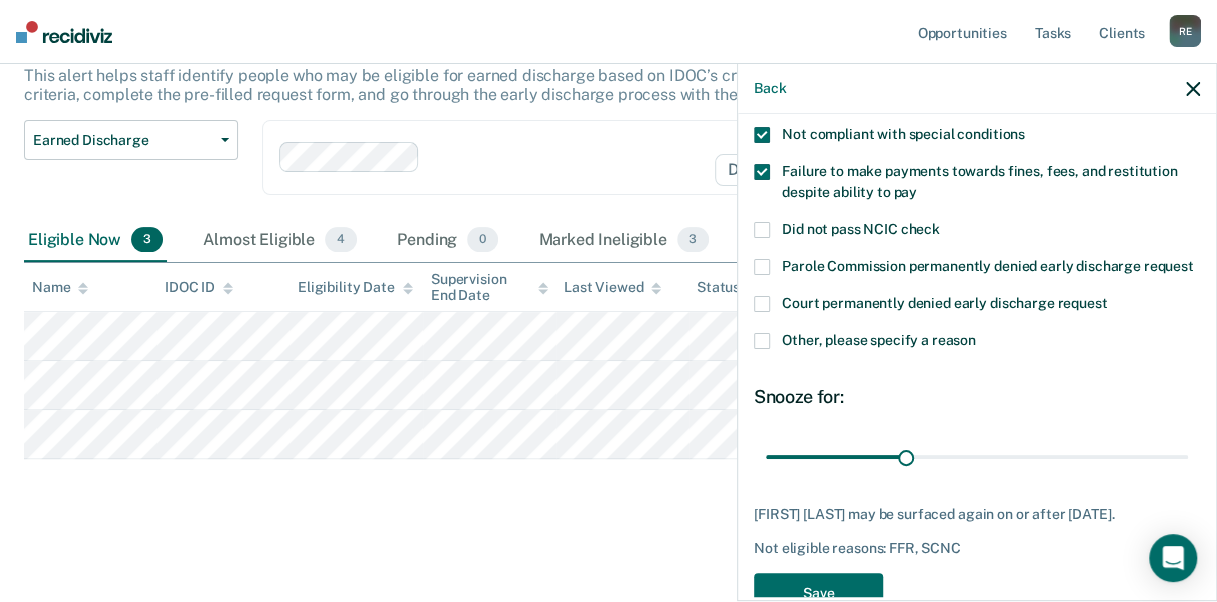 click at bounding box center [762, 341] 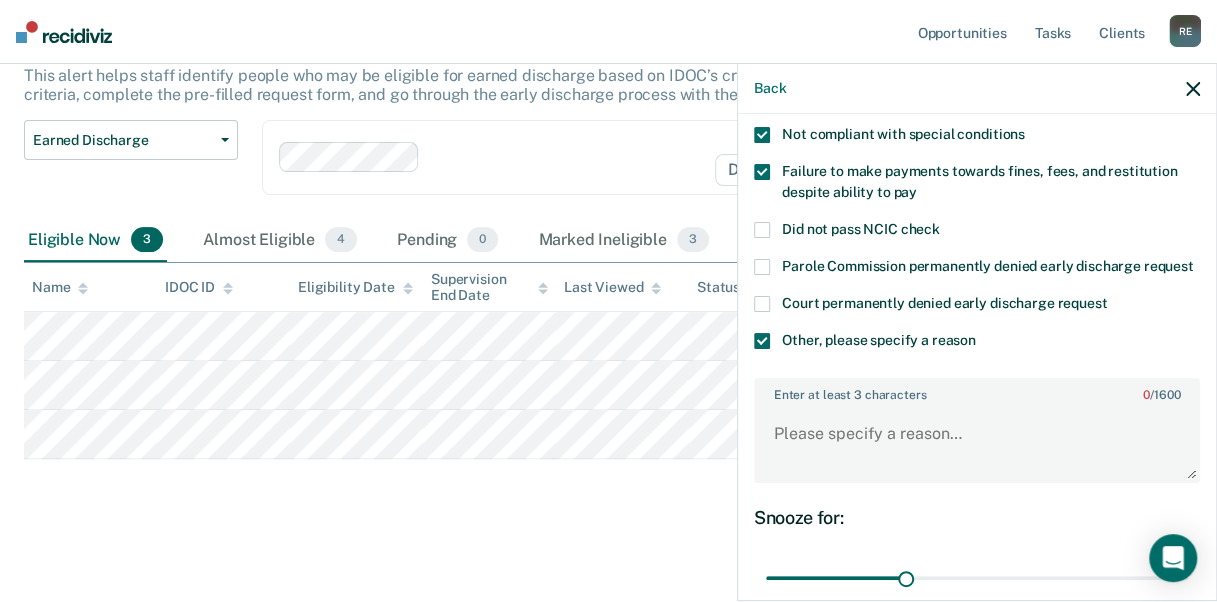 scroll, scrollTop: 290, scrollLeft: 0, axis: vertical 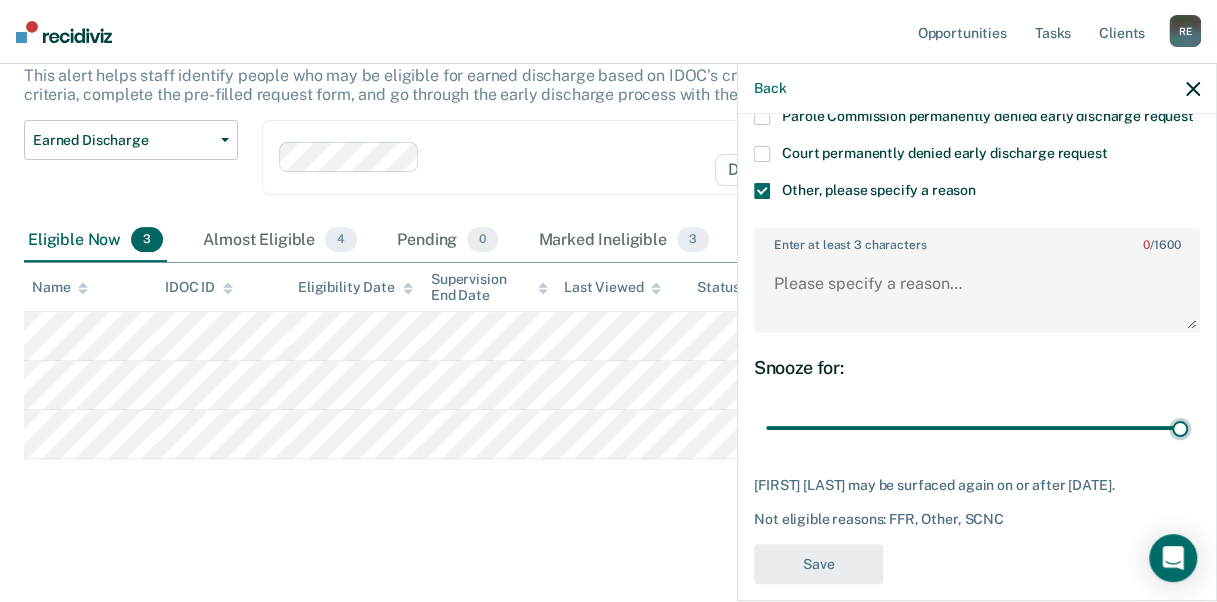 drag, startPoint x: 903, startPoint y: 450, endPoint x: 1210, endPoint y: 473, distance: 307.86035 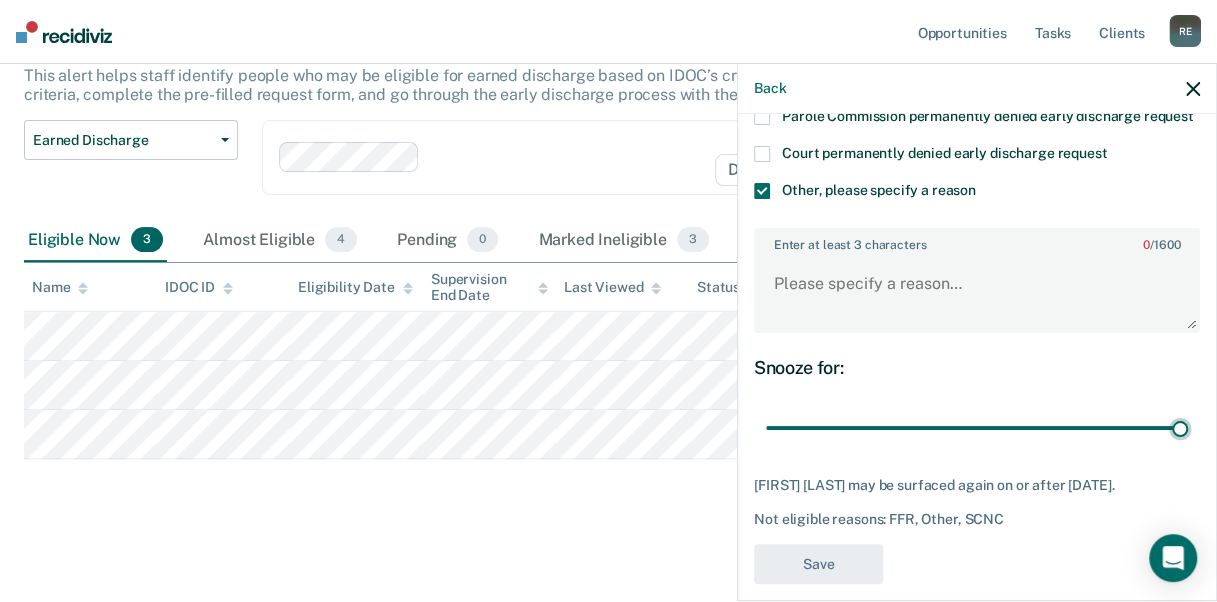 type on "90" 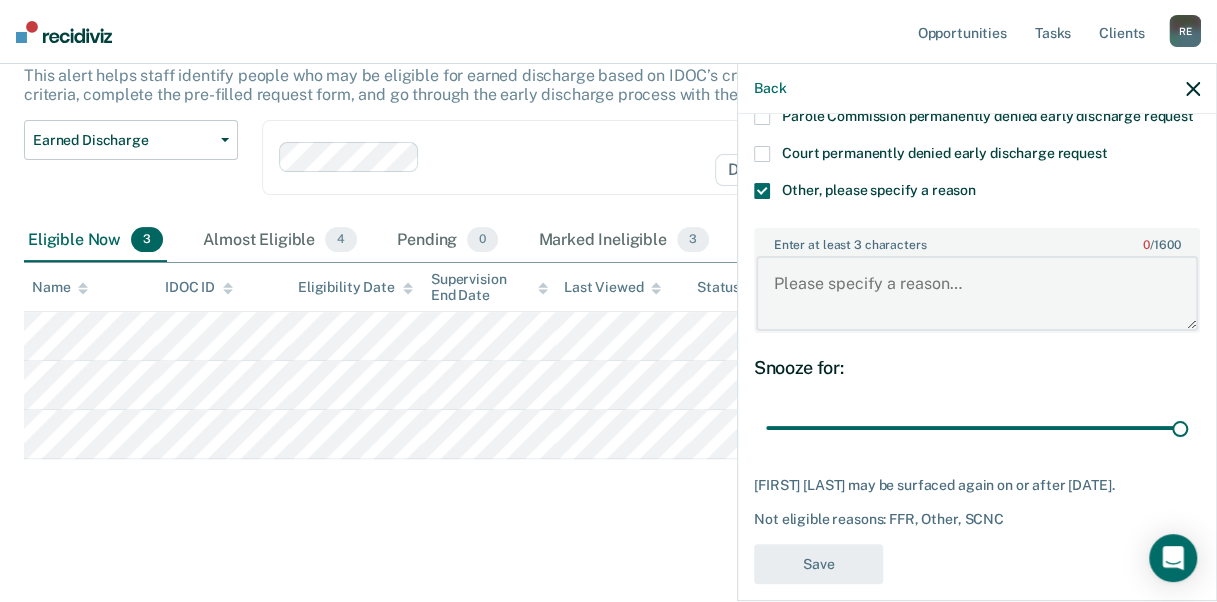 click on "Enter at least 3 characters 0  /  1600" at bounding box center [977, 293] 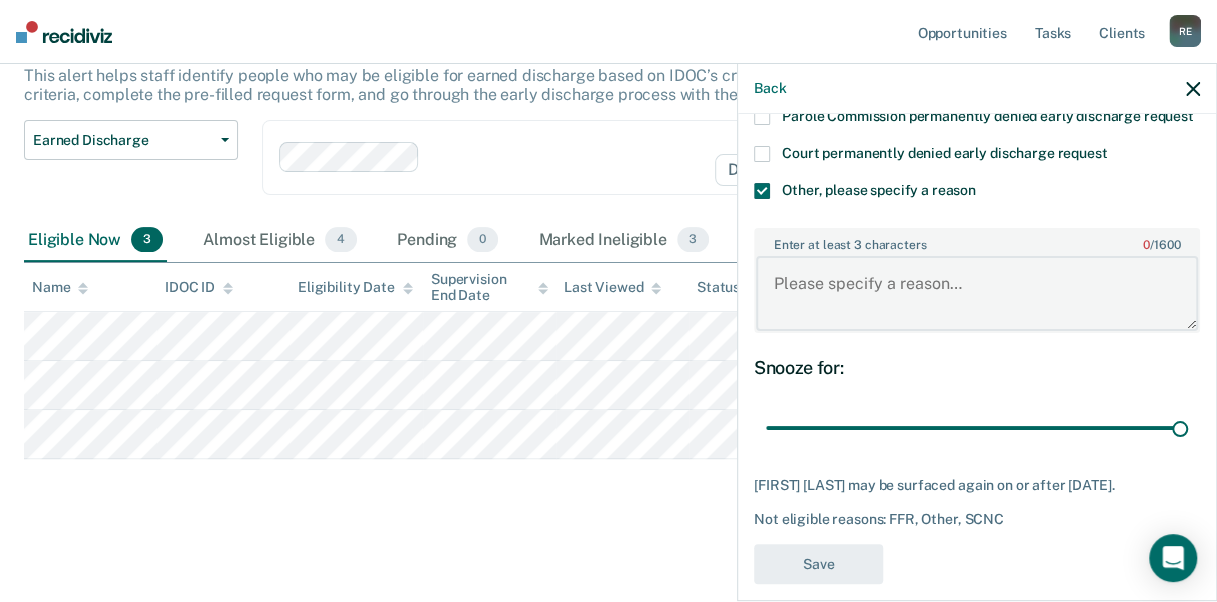 type on "a" 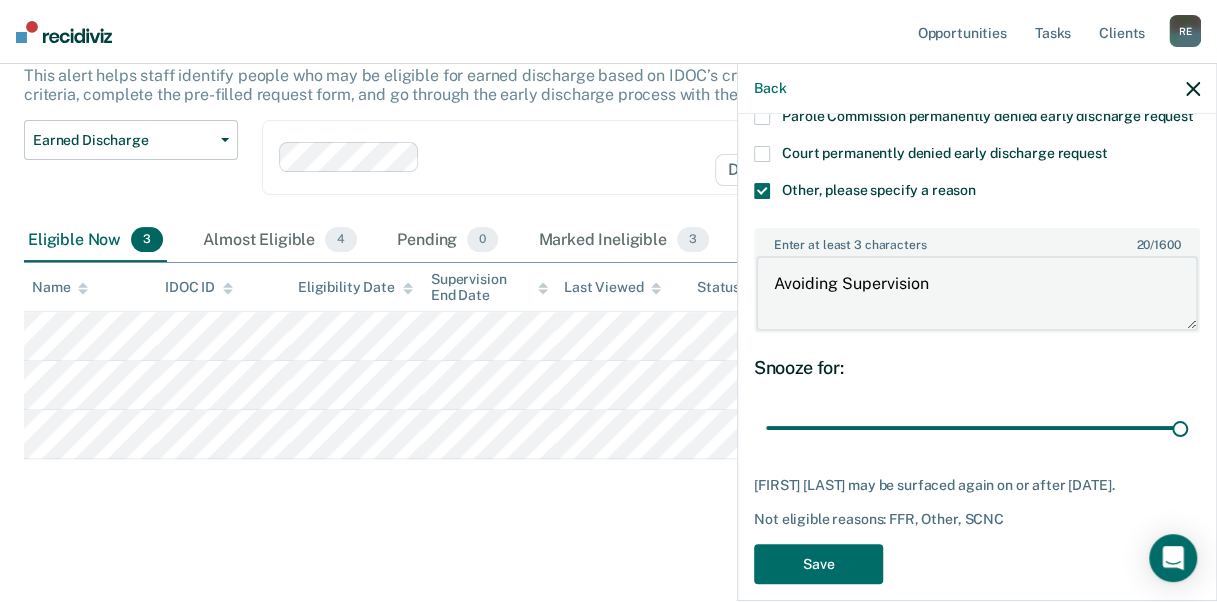 scroll, scrollTop: 348, scrollLeft: 0, axis: vertical 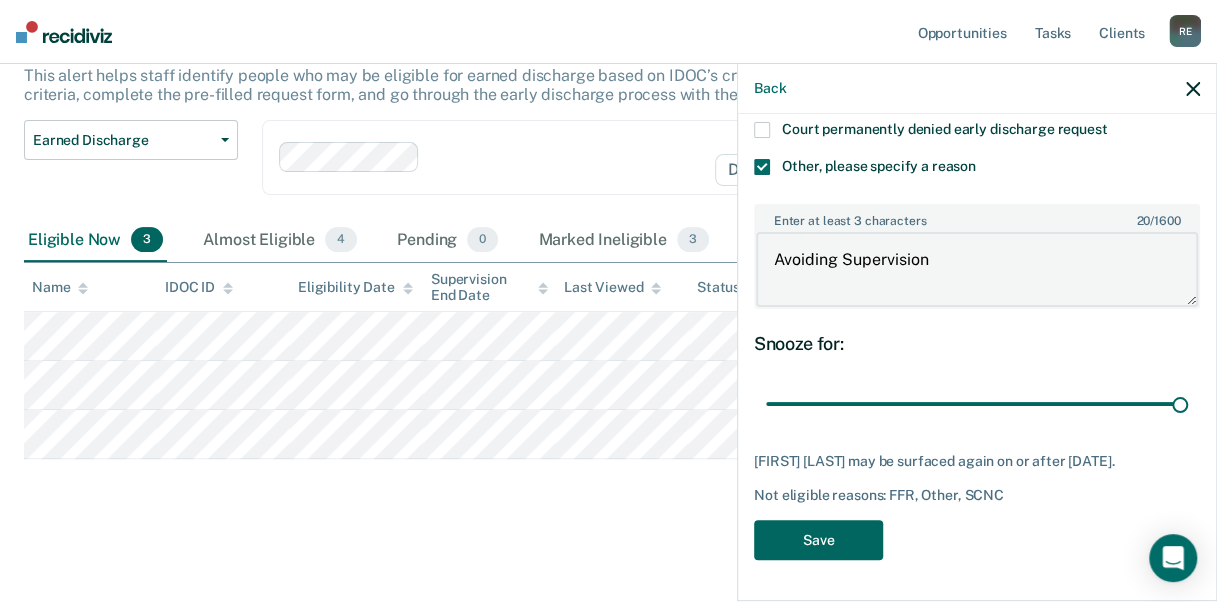type on "Avoiding Supervision" 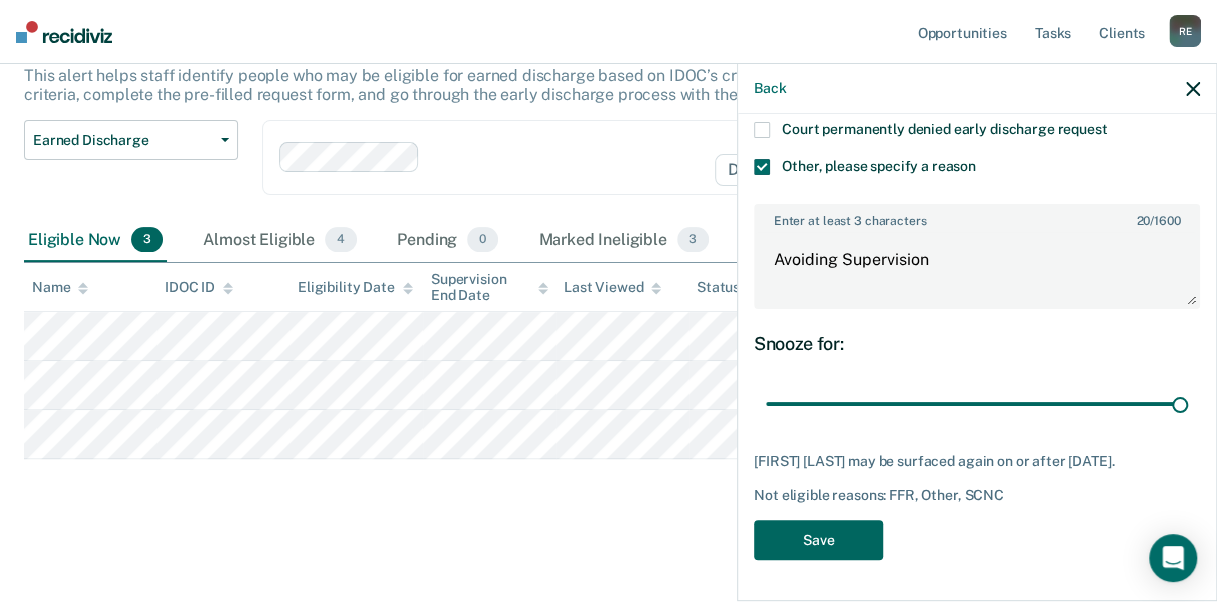 click on "Save" at bounding box center [818, 540] 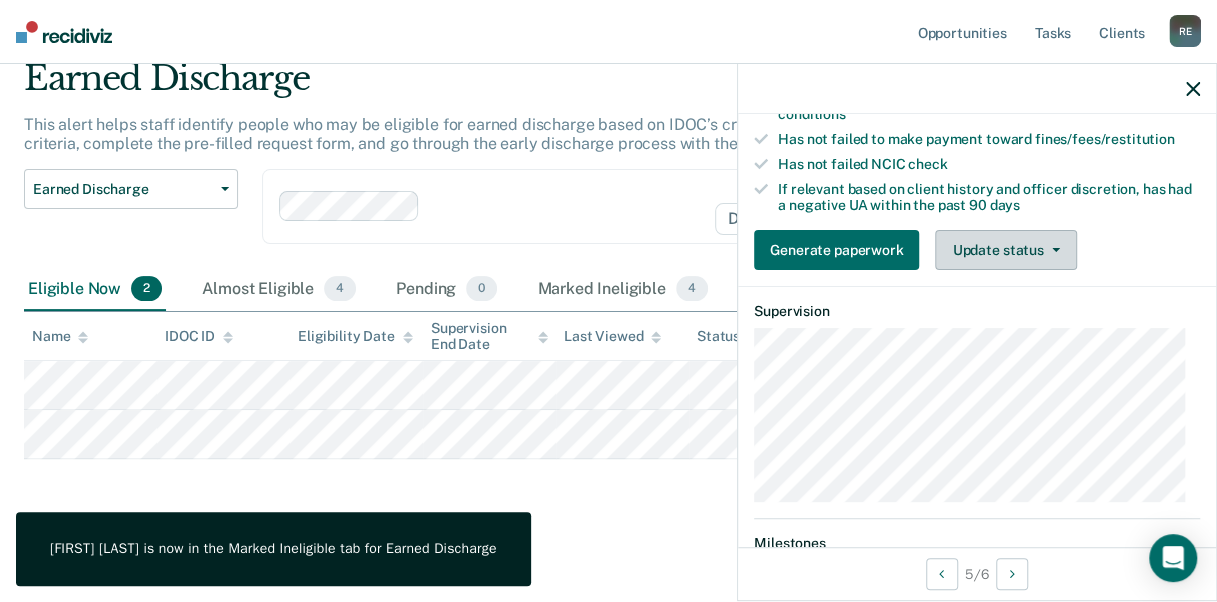 click on "Update status" at bounding box center (1005, 250) 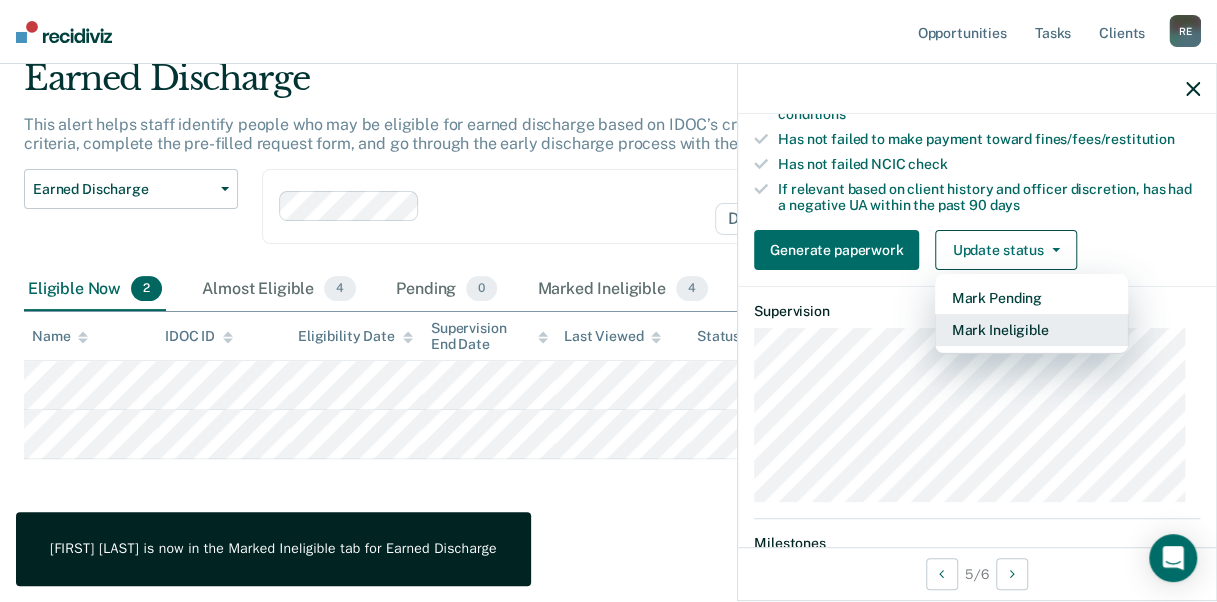 click on "Mark Ineligible" at bounding box center (1031, 330) 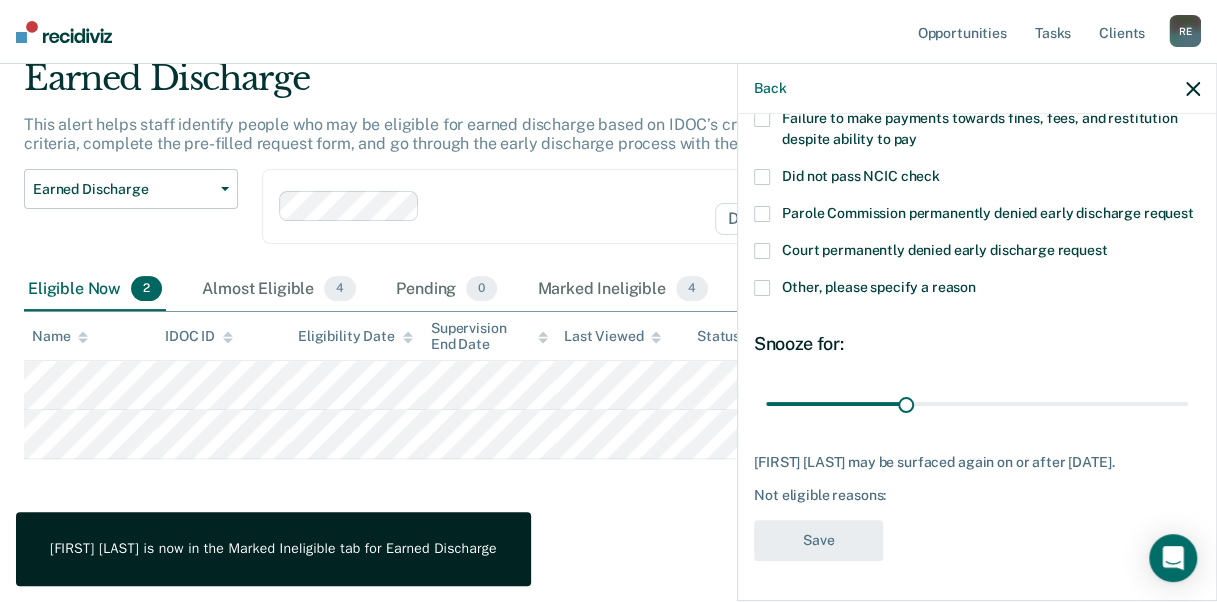 scroll, scrollTop: 226, scrollLeft: 0, axis: vertical 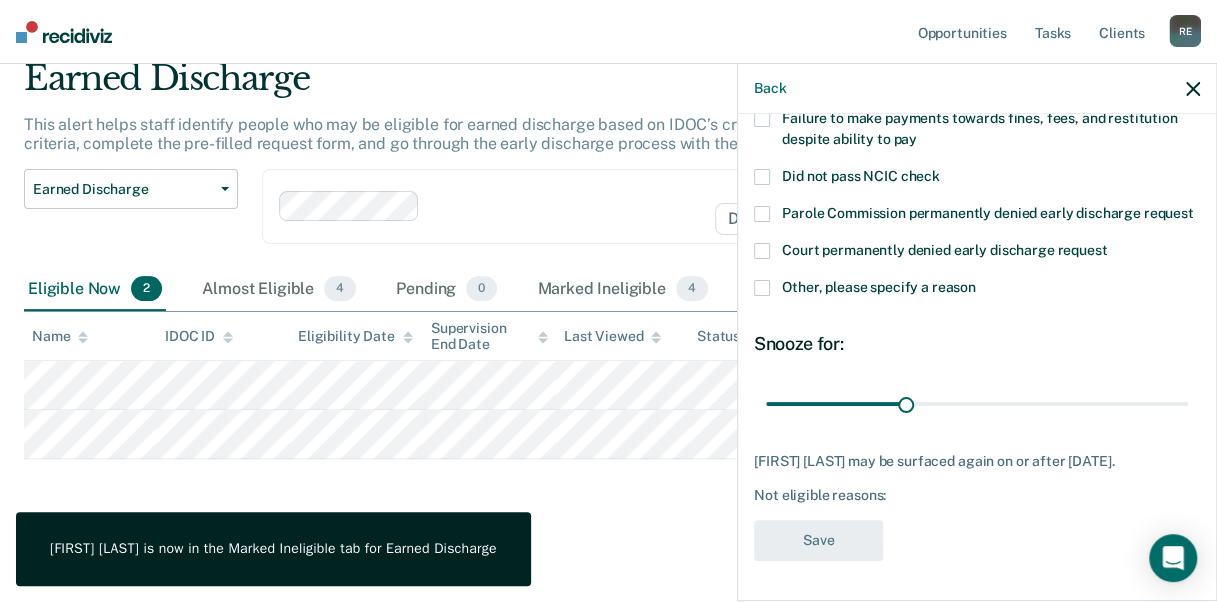 click at bounding box center [762, 288] 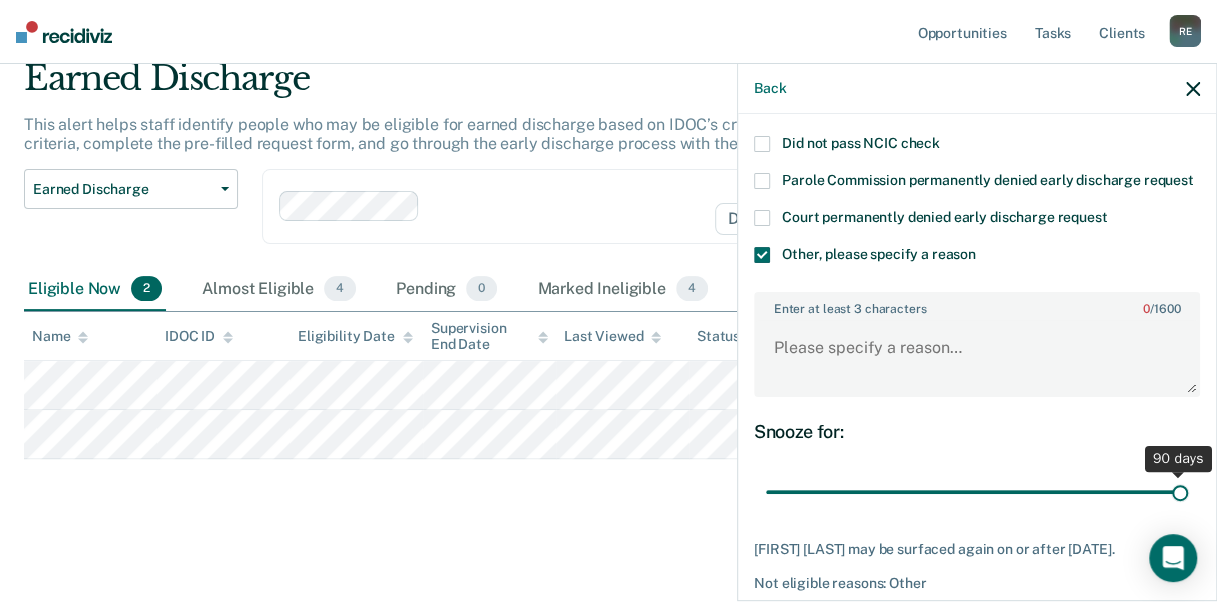 drag, startPoint x: 900, startPoint y: 501, endPoint x: 1220, endPoint y: 518, distance: 320.45123 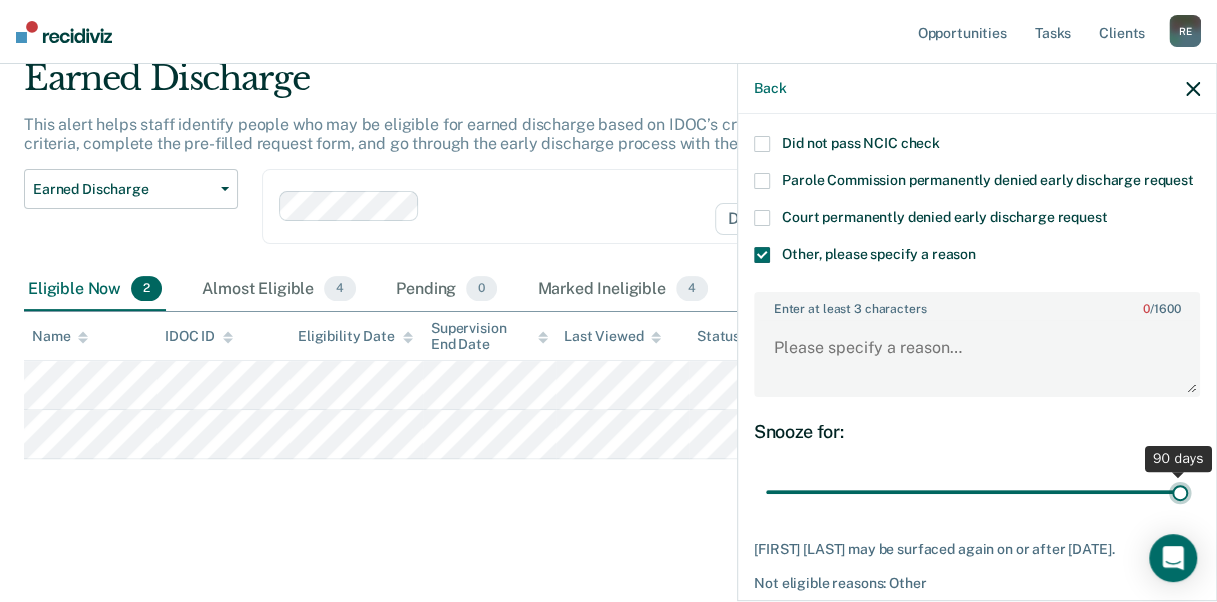 type on "90" 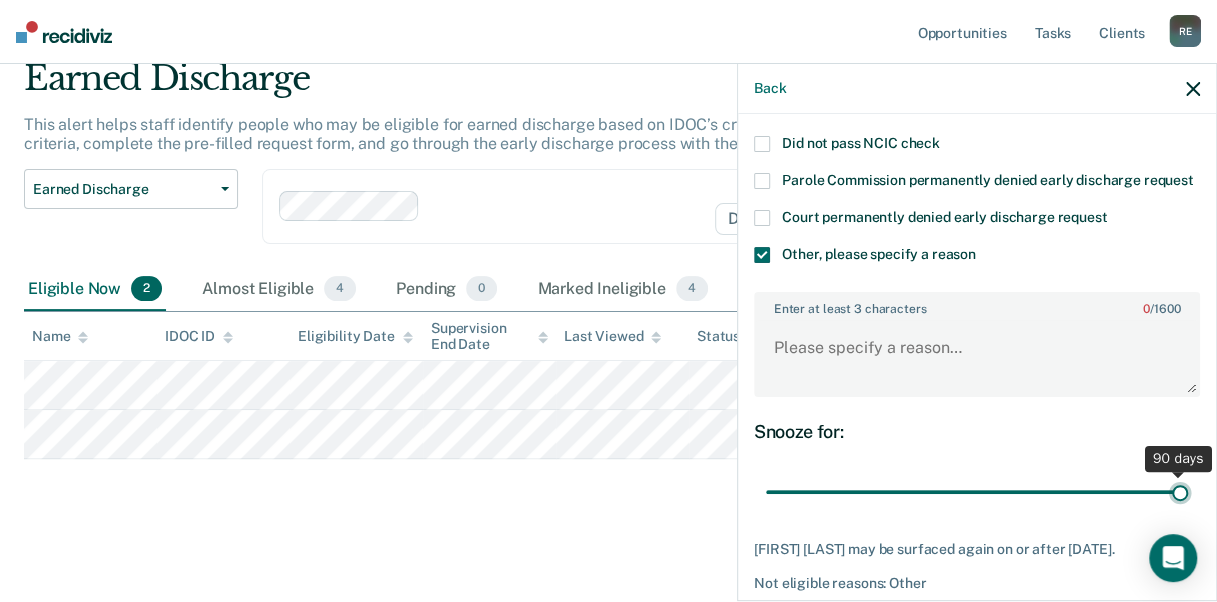 click at bounding box center (977, 491) 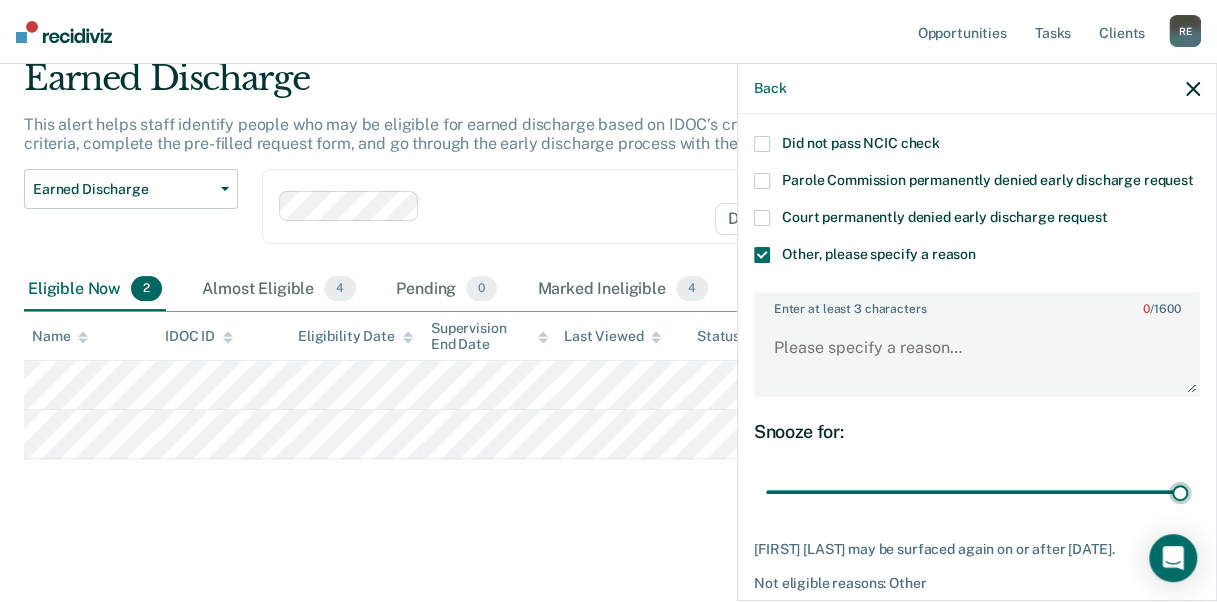 scroll, scrollTop: 348, scrollLeft: 0, axis: vertical 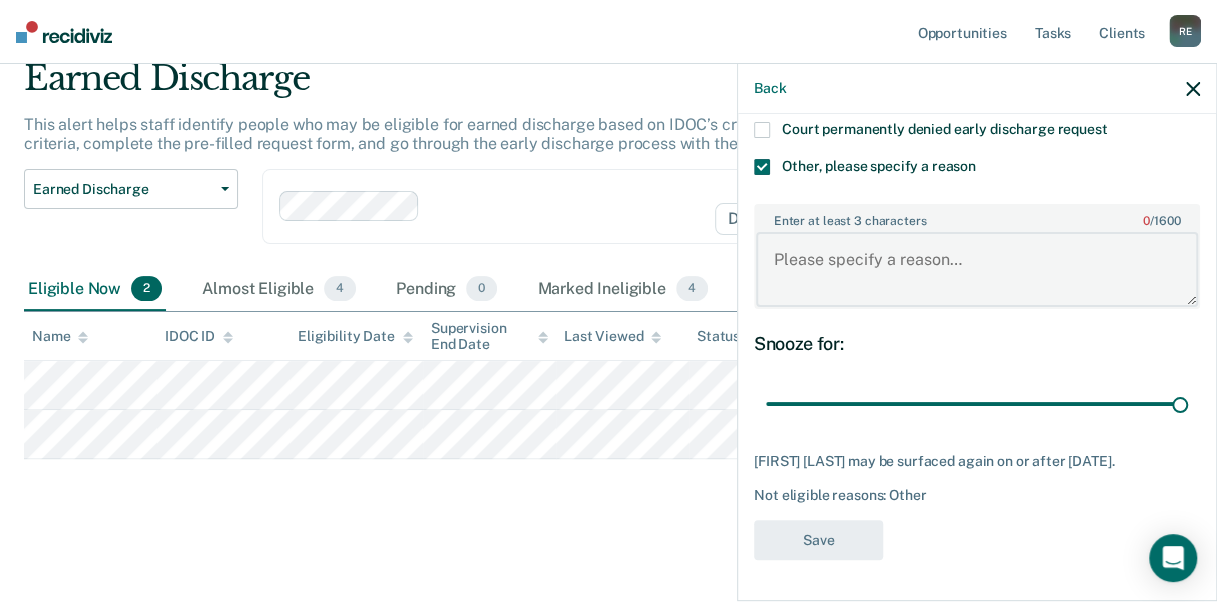 click on "Enter at least 3 characters 0  /  1600" at bounding box center [977, 269] 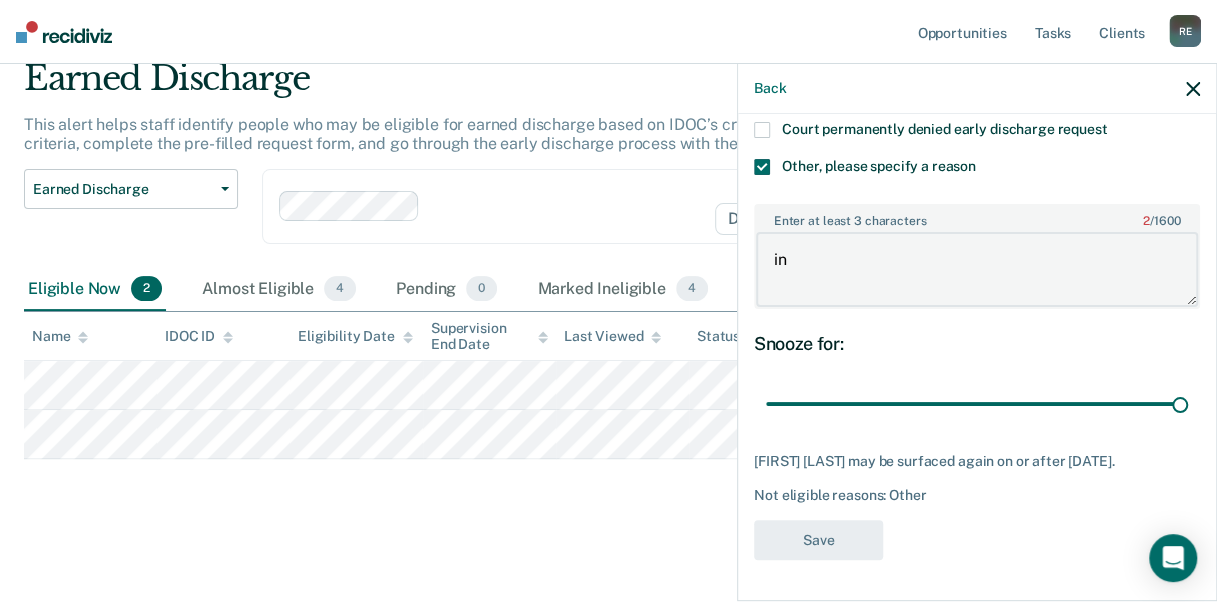 type on "i" 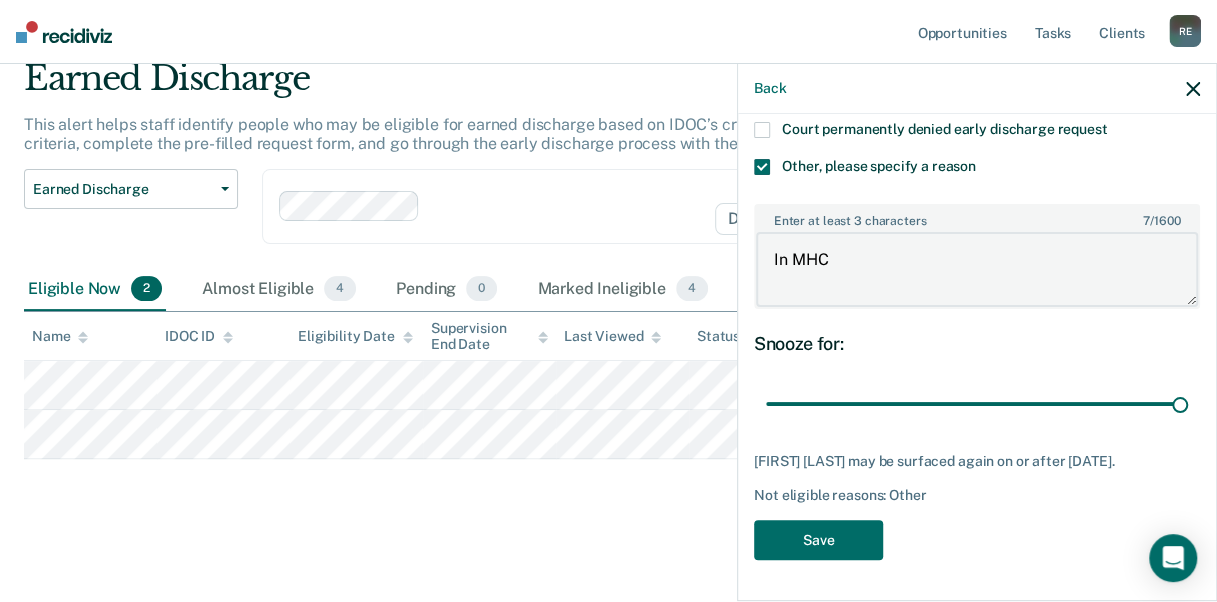 type on "In MHC" 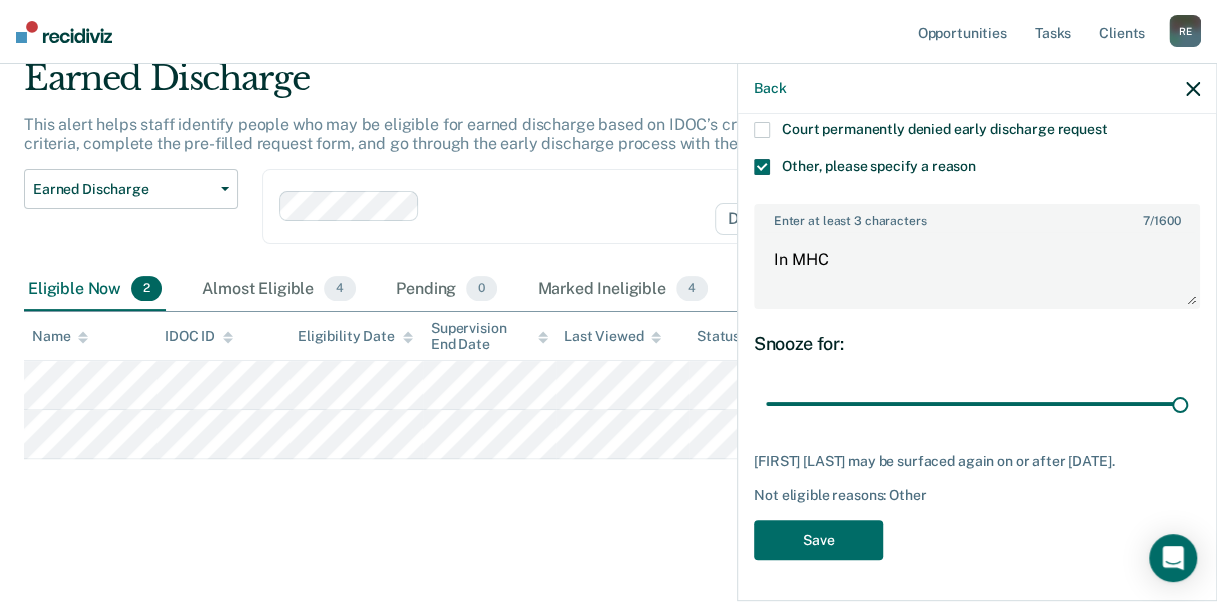 click on "Which of the following requirements has [FIRST] [LAST] not met? Not compliant with special conditions Failure to make payments towards fines, fees, and restitution despite ability to pay Did not pass NCIC check Parole Commission permanently denied early discharge request Court permanently denied early discharge request Other, please specify a reason Enter at least 3 characters 7  /  1600 In MHC  Snooze for: 90 days [FIRST] [LAST] may be surfaced again on or after [DATE]. Not eligible reasons: Other Save" at bounding box center (977, 198) 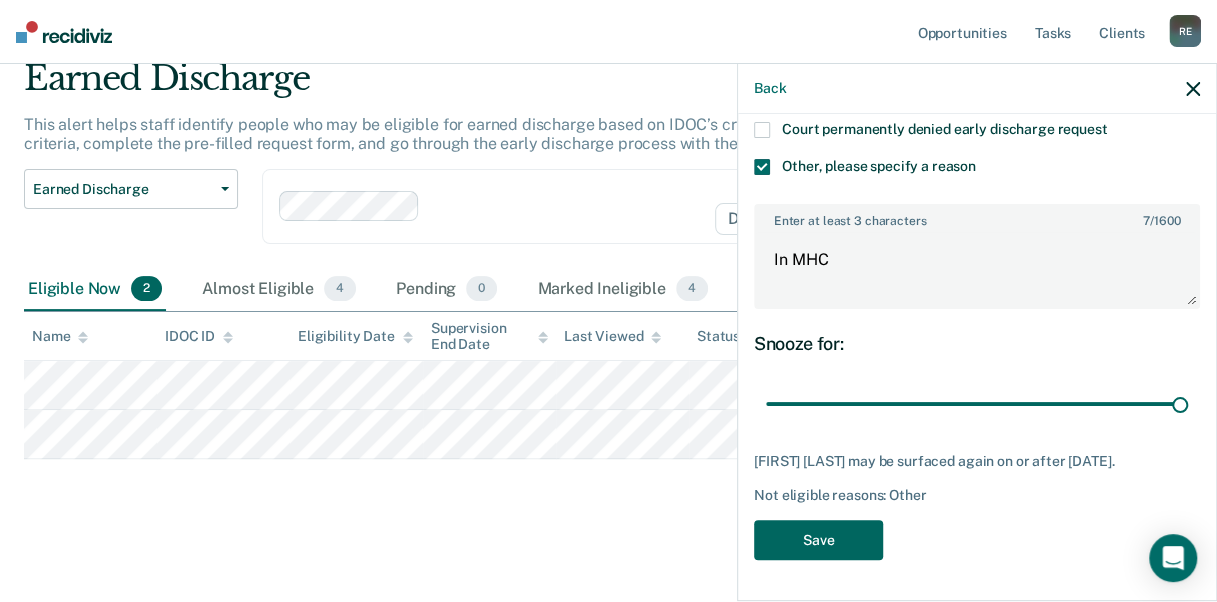 click on "Save" at bounding box center [818, 540] 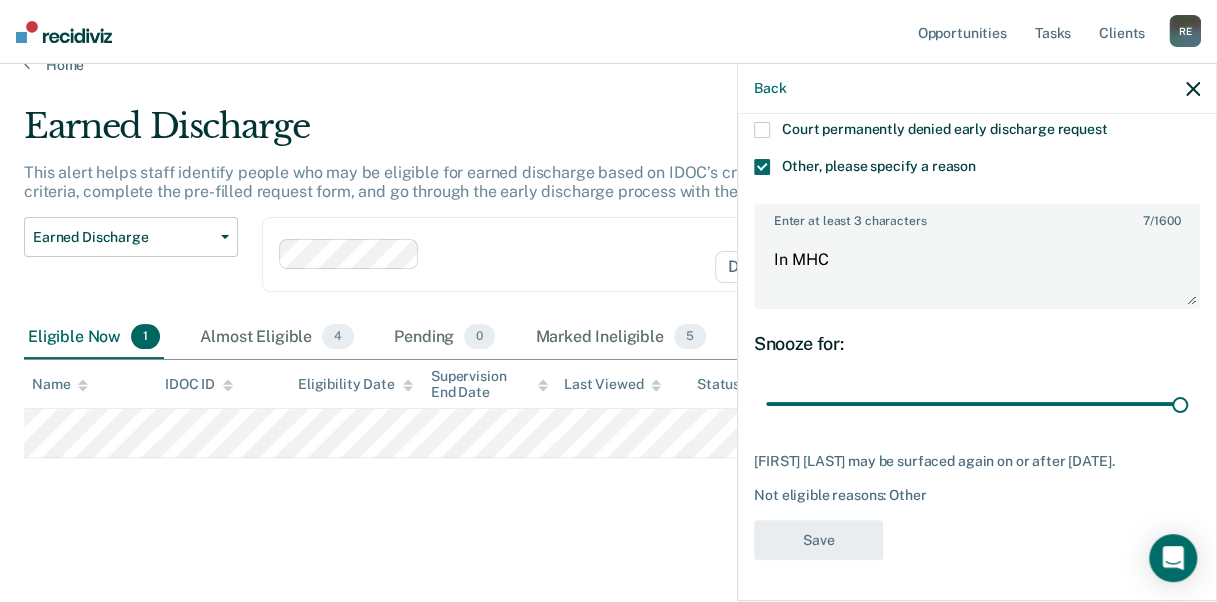 scroll, scrollTop: 31, scrollLeft: 0, axis: vertical 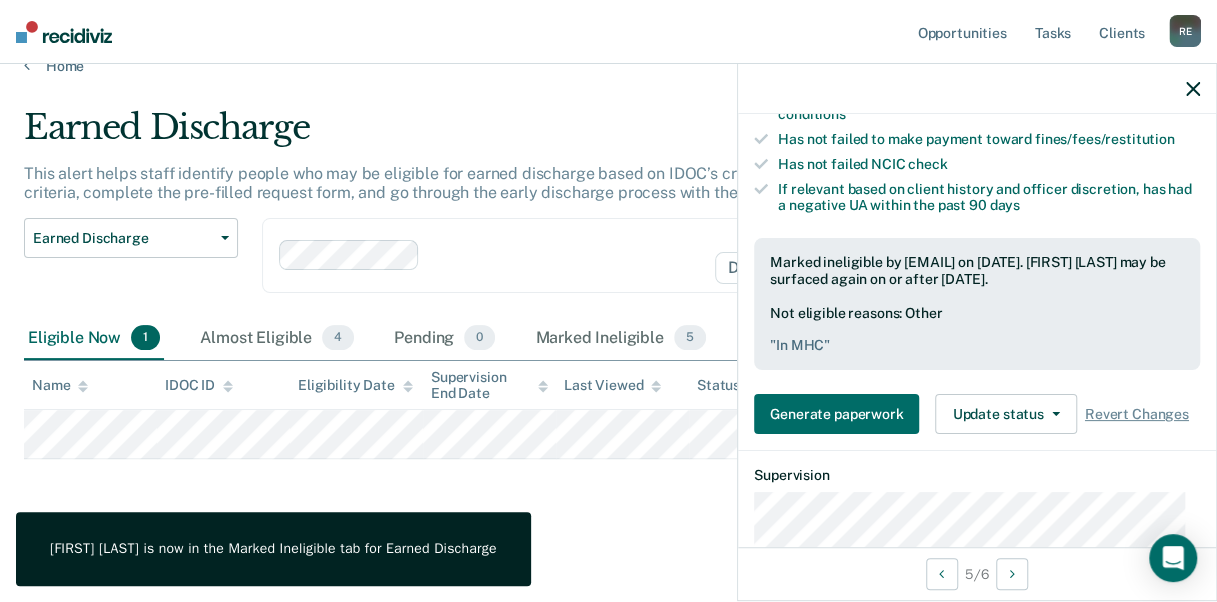 click on "Earned Discharge   This alert helps staff identify people who may be eligible for earned discharge based on IDOC’s criteria for consideration. Review clients who meet the criteria, complete the pre-filled request form, and go through the early discharge process with the court. Earned Discharge Release from Supervision Earned Discharge Limited Supervision Unit Supervision Level Mismatch Clear   supervision officers DISTRICT OFFICE 2, LEWISTON   Eligible Now 1 Almost Eligible 4 Pending 0 Marked Ineligible 5
To pick up a draggable item, press the space bar.
While dragging, use the arrow keys to move the item.
Press space again to drop the item in its new position, or press escape to cancel.
Name IDOC ID Eligibility Date Supervision End Date Last Viewed Status Assigned to" at bounding box center (608, 312) 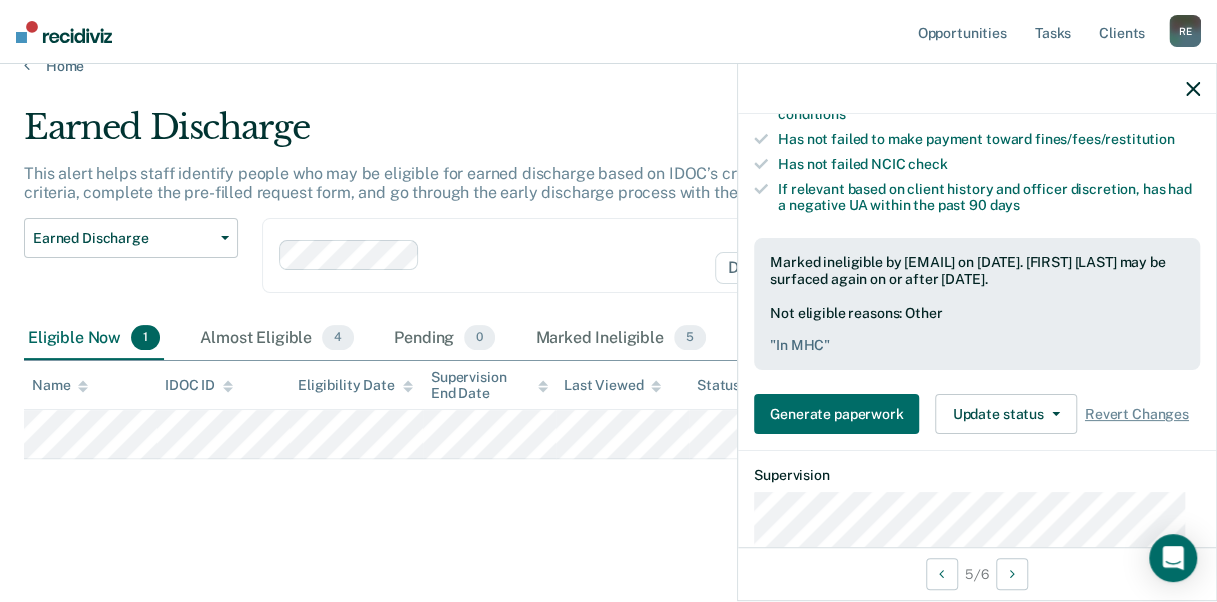 click 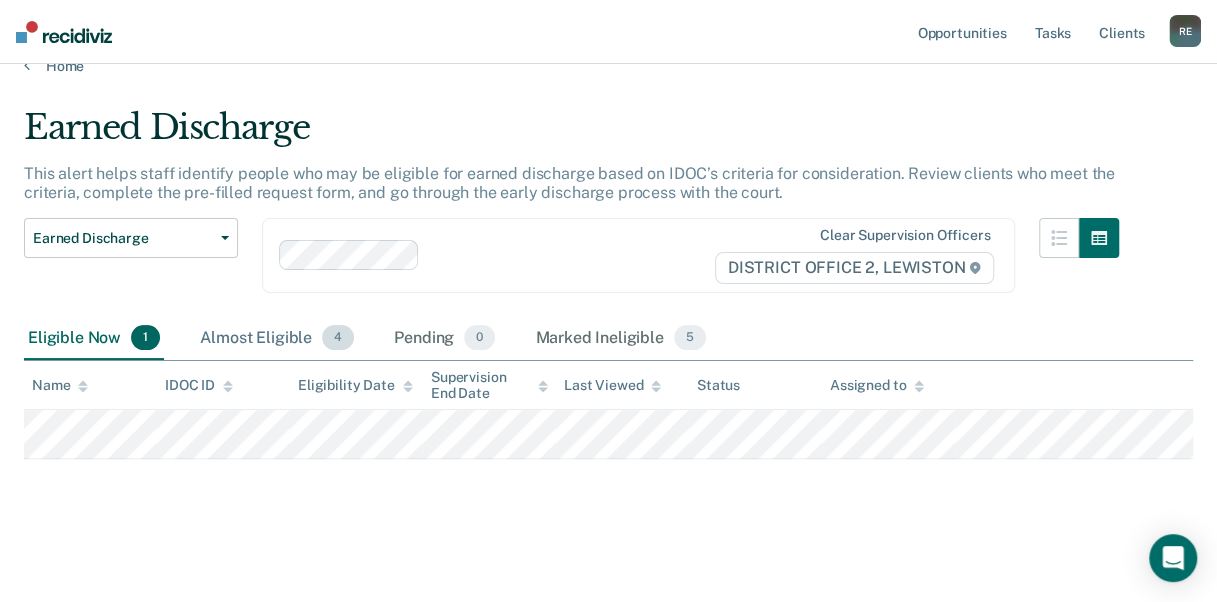 click on "Almost Eligible 4" at bounding box center (277, 339) 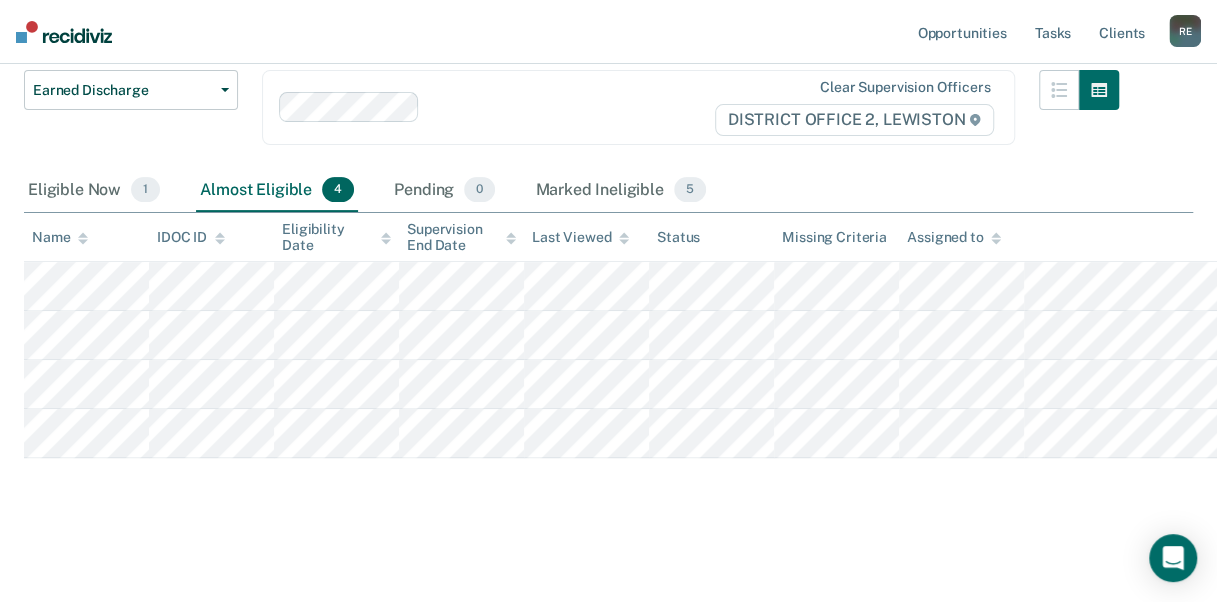 scroll, scrollTop: 193, scrollLeft: 0, axis: vertical 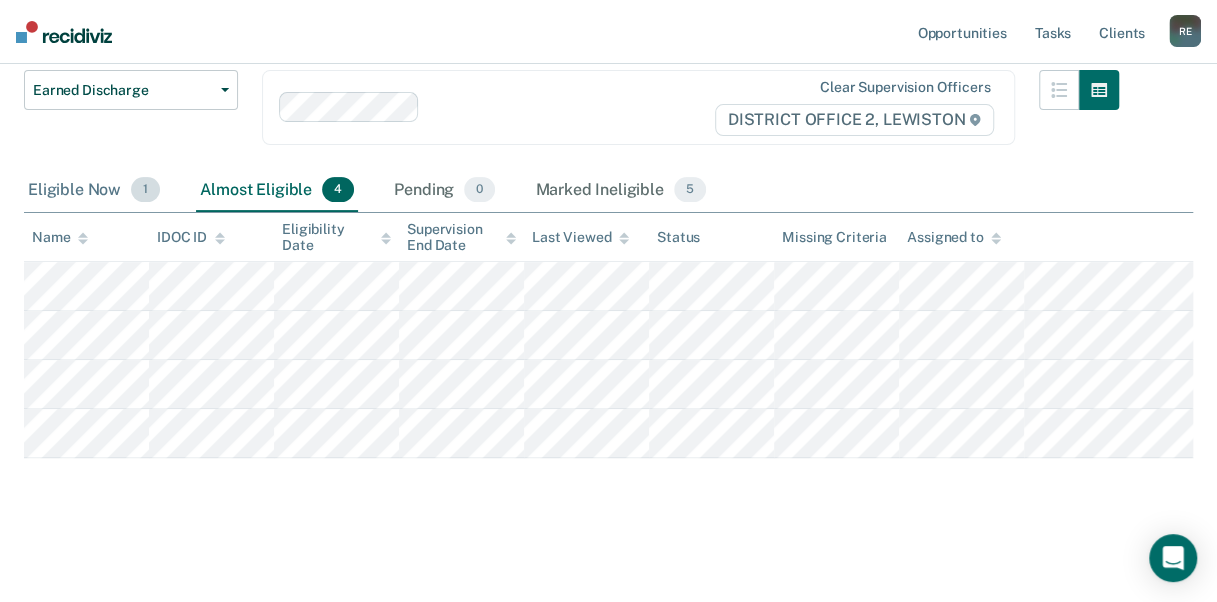 click on "Eligible Now 1" at bounding box center (94, 191) 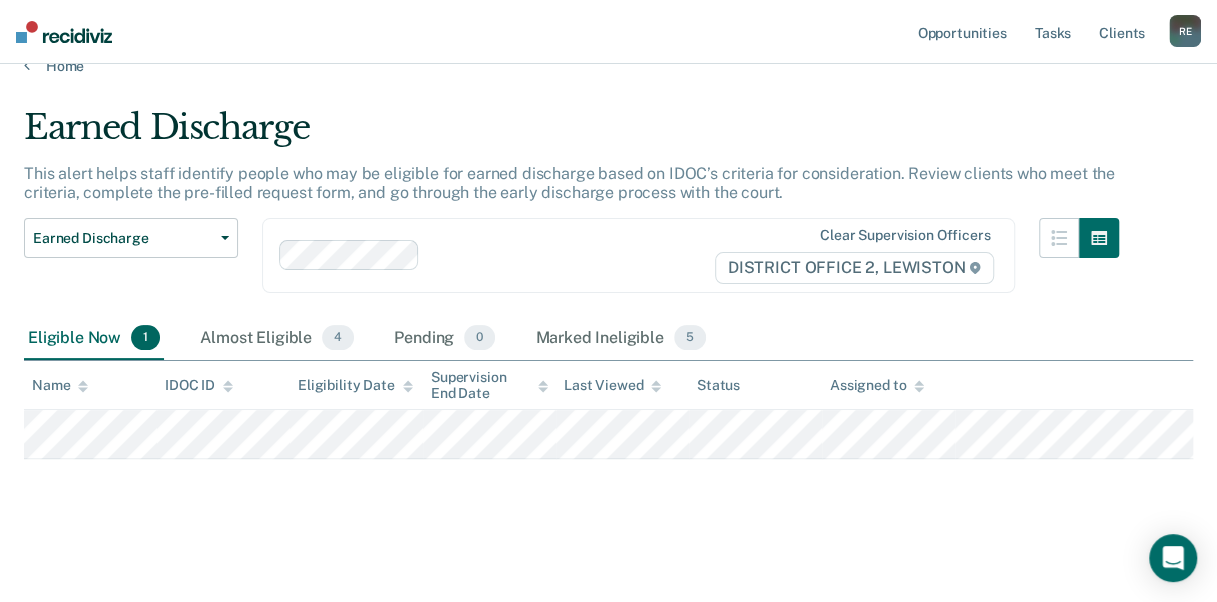 scroll, scrollTop: 0, scrollLeft: 0, axis: both 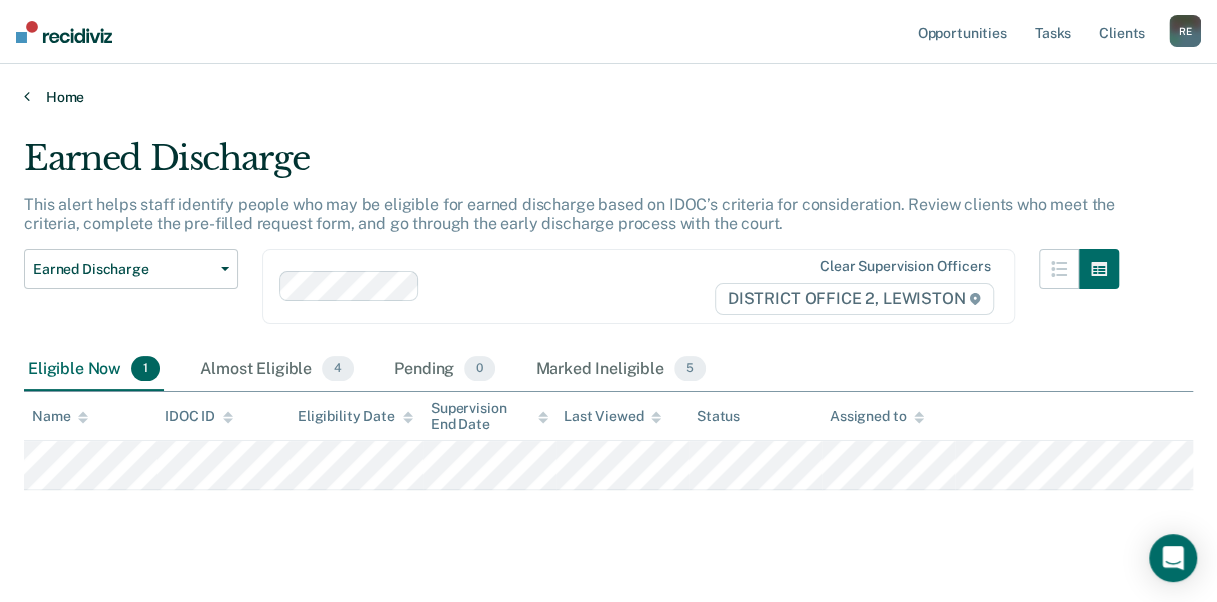 click on "Home" at bounding box center (608, 97) 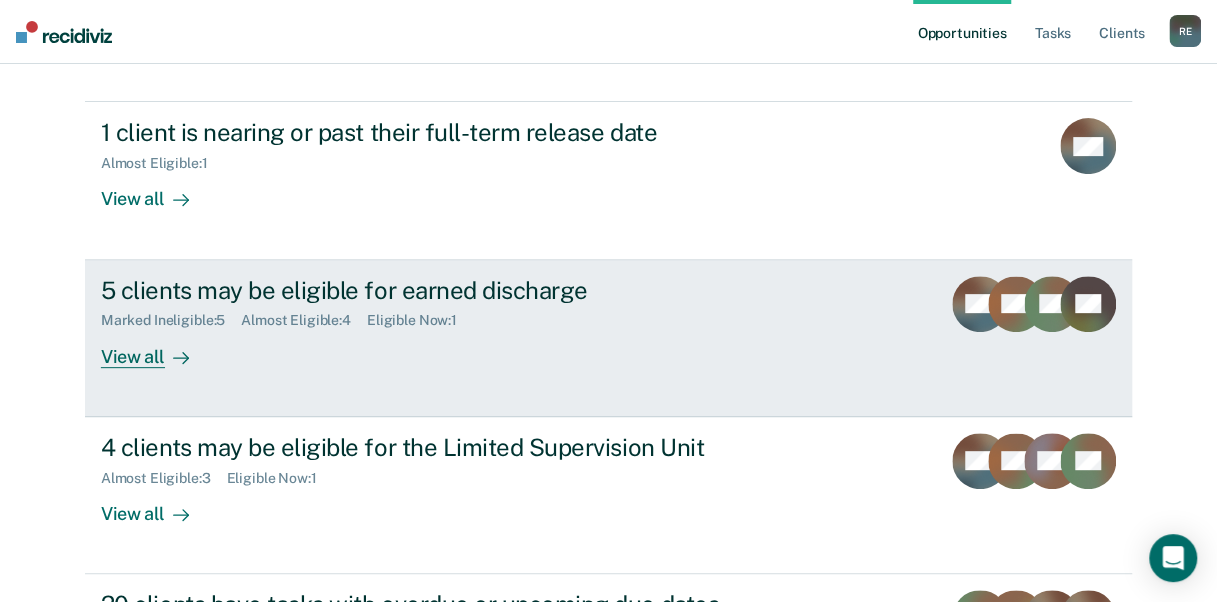 scroll, scrollTop: 234, scrollLeft: 0, axis: vertical 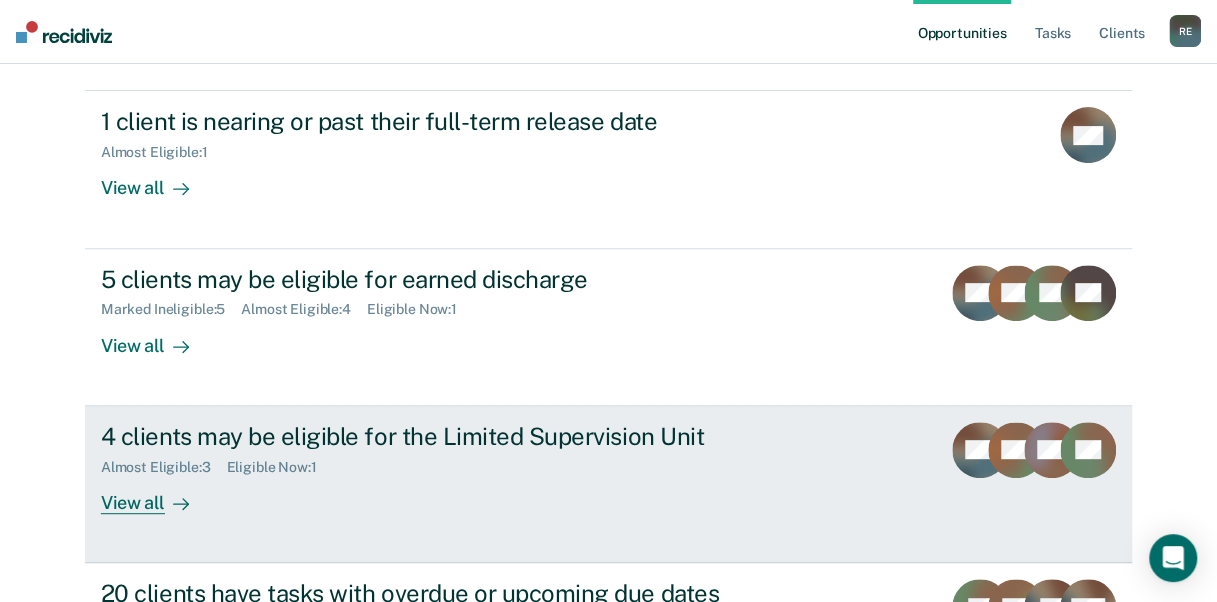 click on "Almost Eligible :  3 Eligible Now :  1" at bounding box center [452, 463] 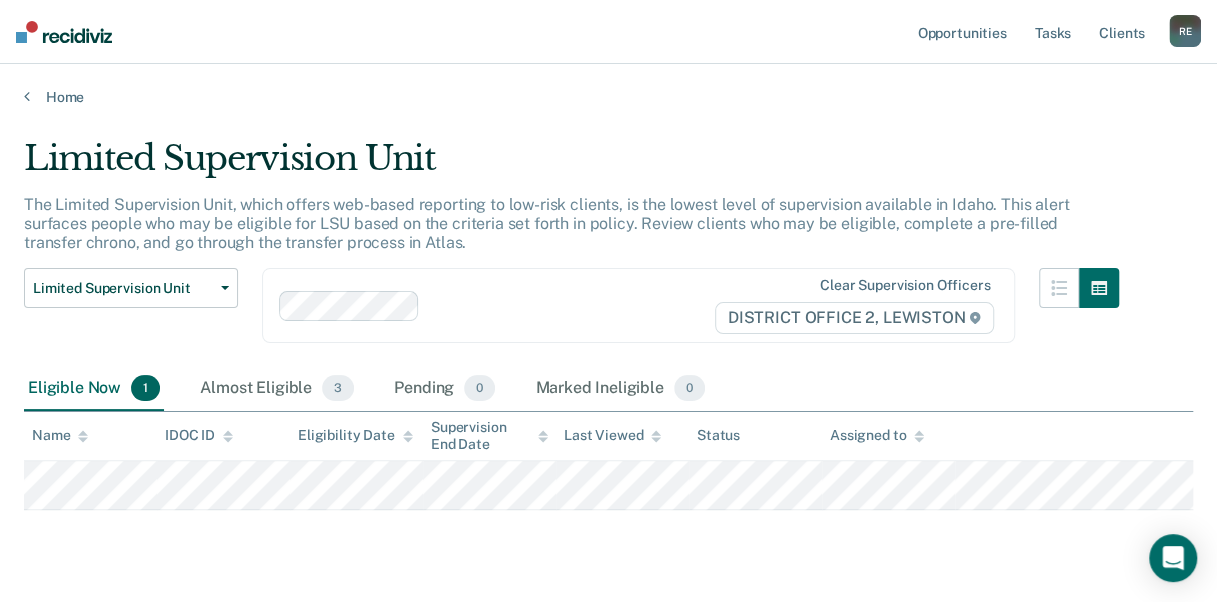 scroll, scrollTop: 50, scrollLeft: 0, axis: vertical 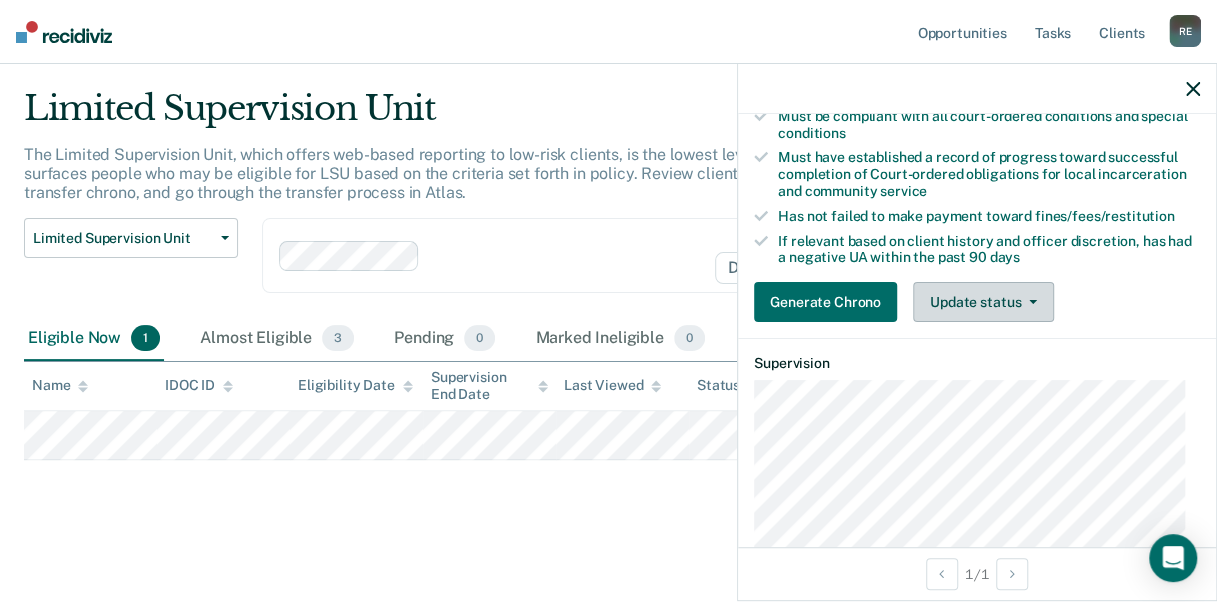 click on "Update status" at bounding box center [983, 302] 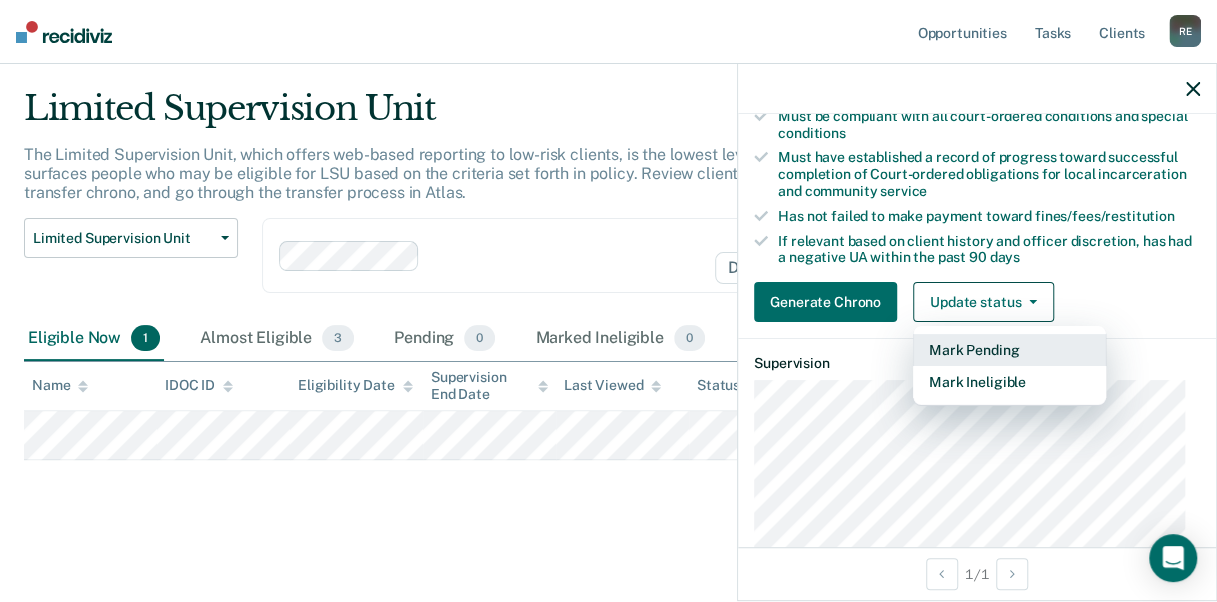 click on "Mark Pending" at bounding box center (1009, 350) 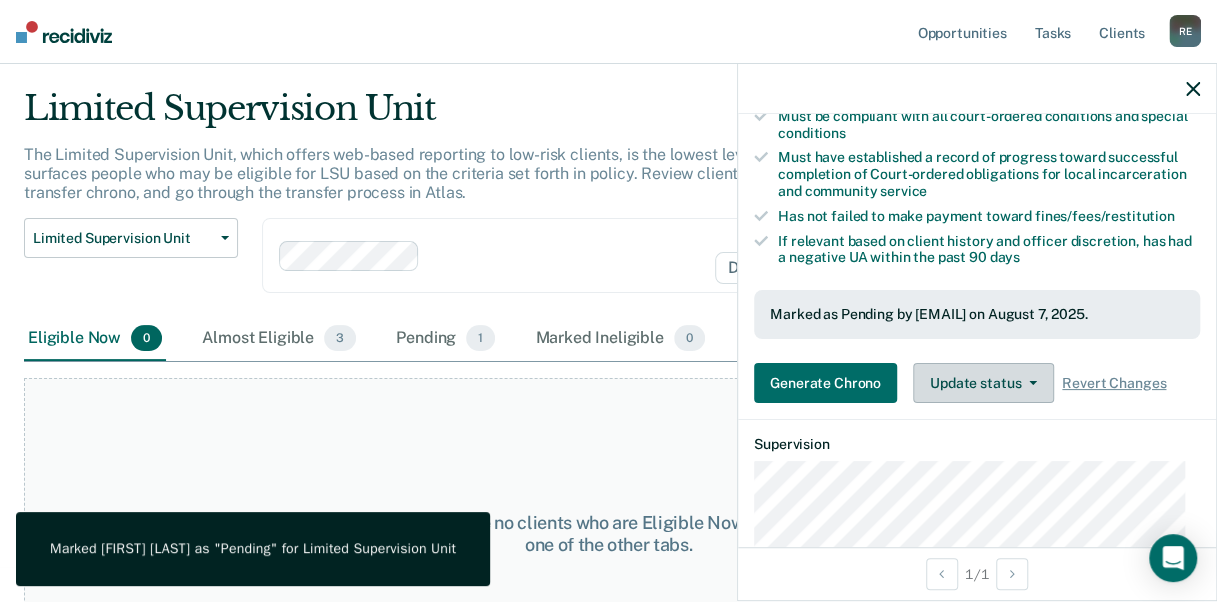 click on "Update status" at bounding box center [983, 383] 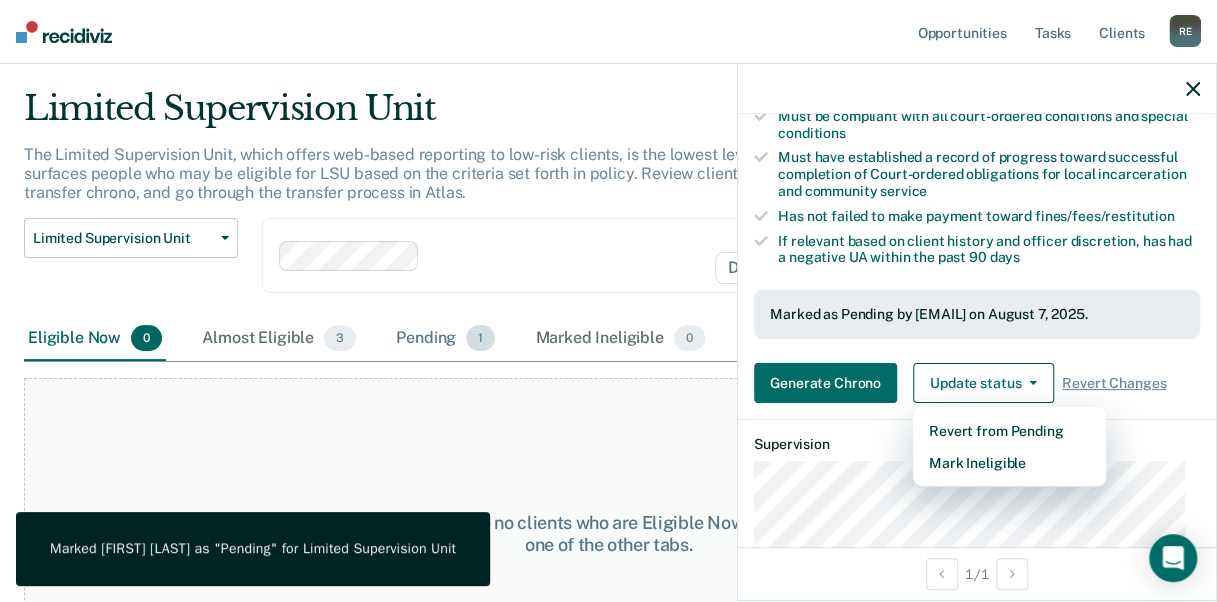 click on "Pending 1" at bounding box center (445, 339) 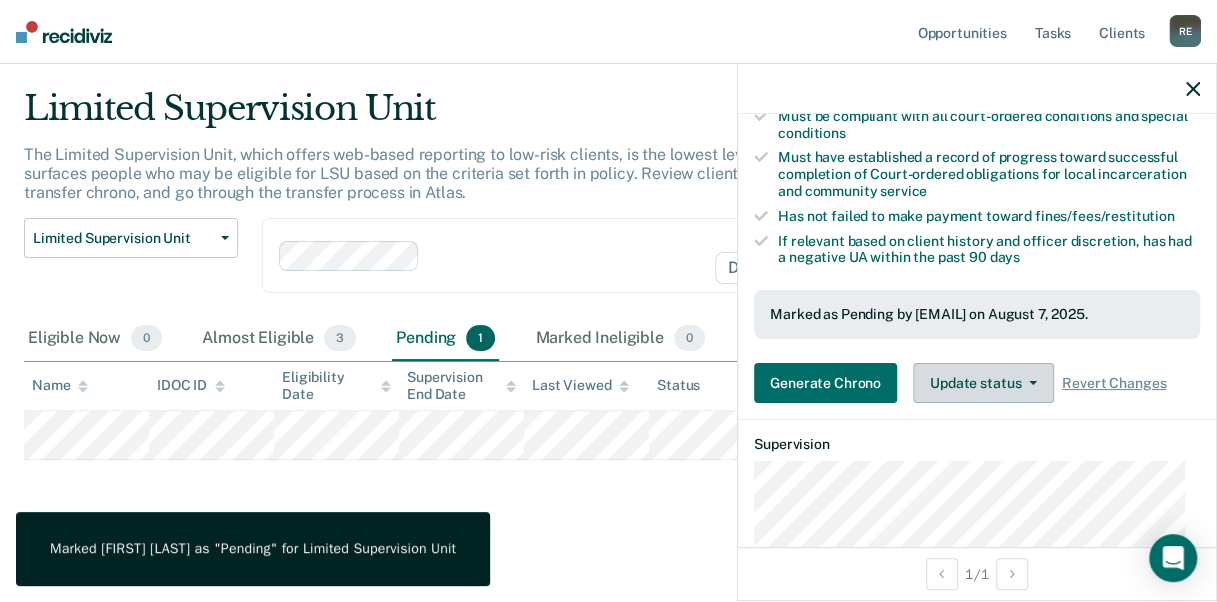 click on "Update status" at bounding box center [983, 383] 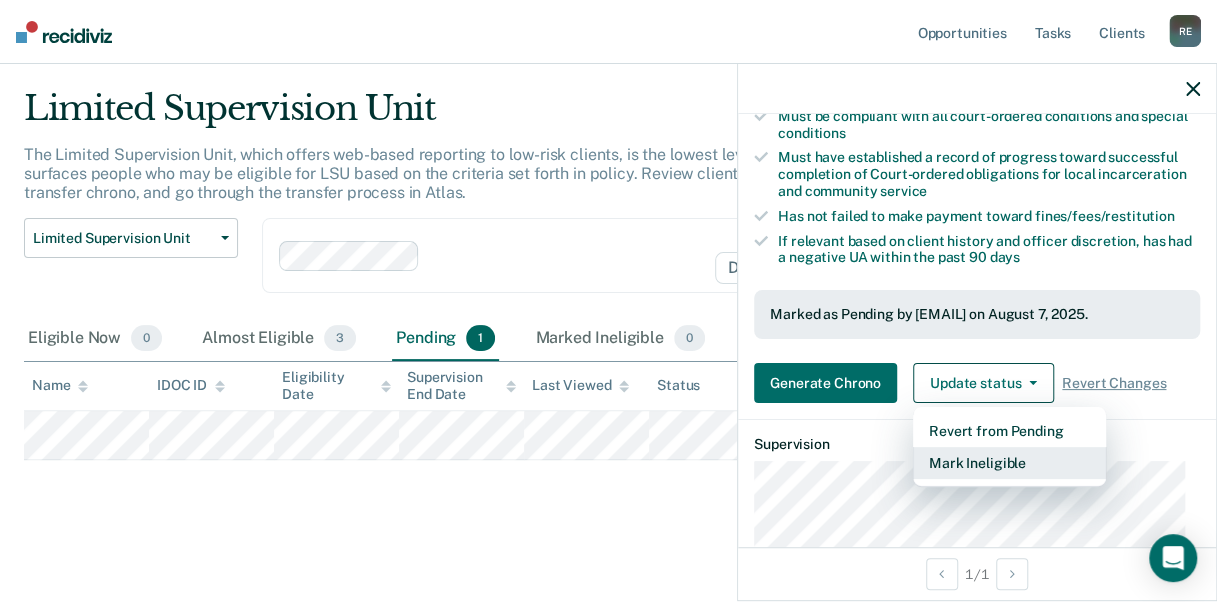 click on "Mark Ineligible" at bounding box center [1009, 463] 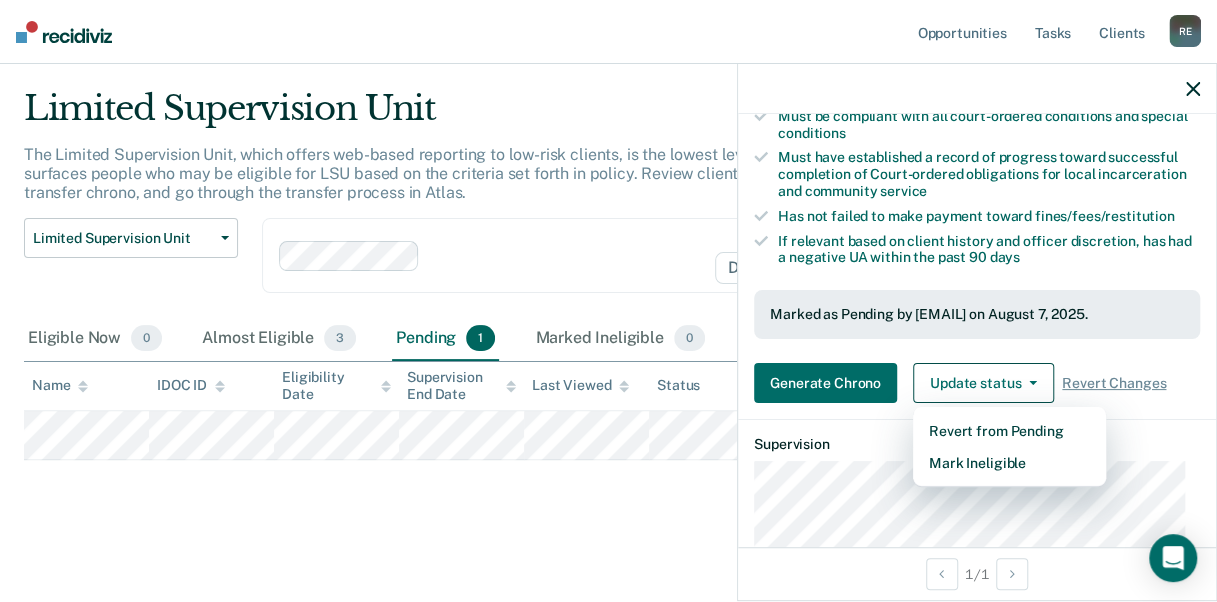 scroll, scrollTop: 173, scrollLeft: 0, axis: vertical 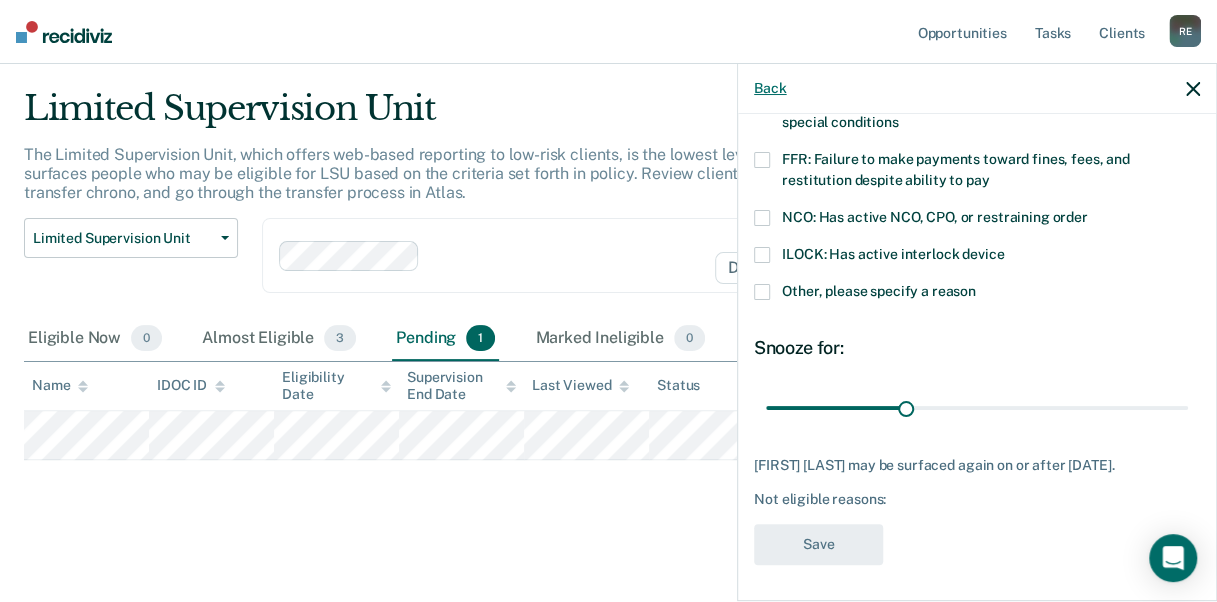 click on "Back" at bounding box center [770, 88] 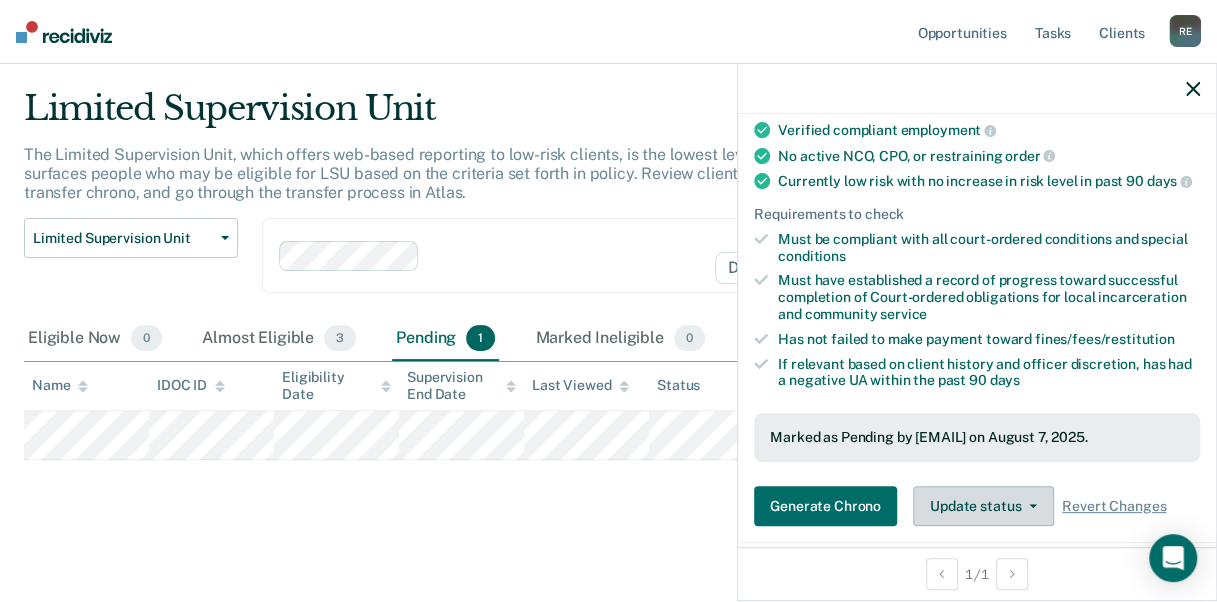 click on "Update status" at bounding box center (983, 506) 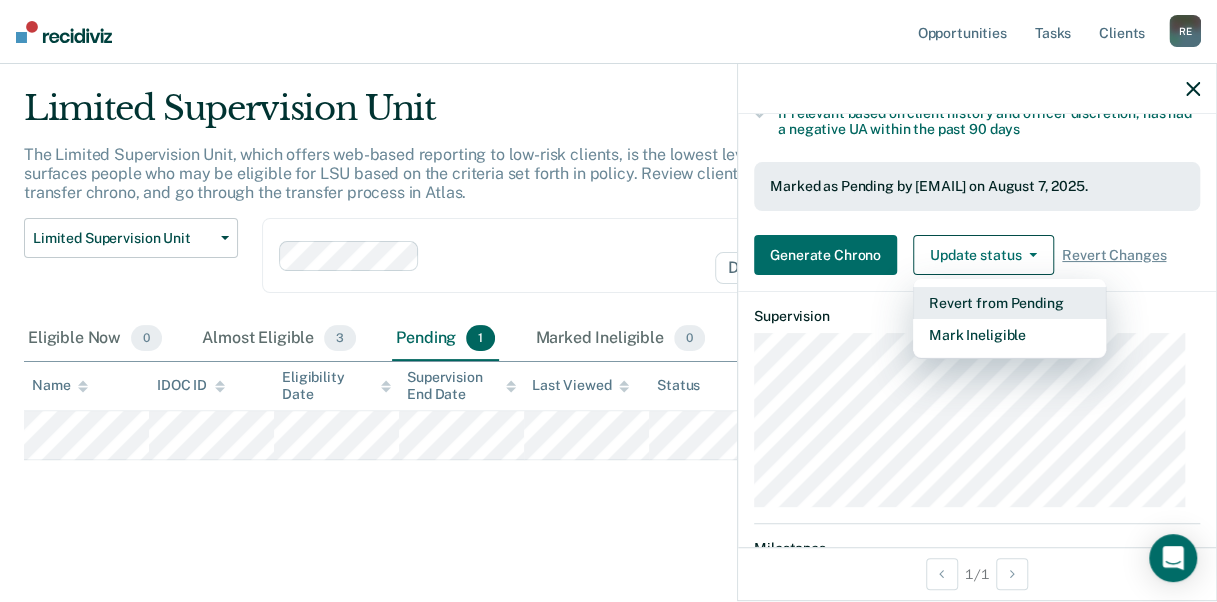click on "Revert from Pending" at bounding box center (1009, 303) 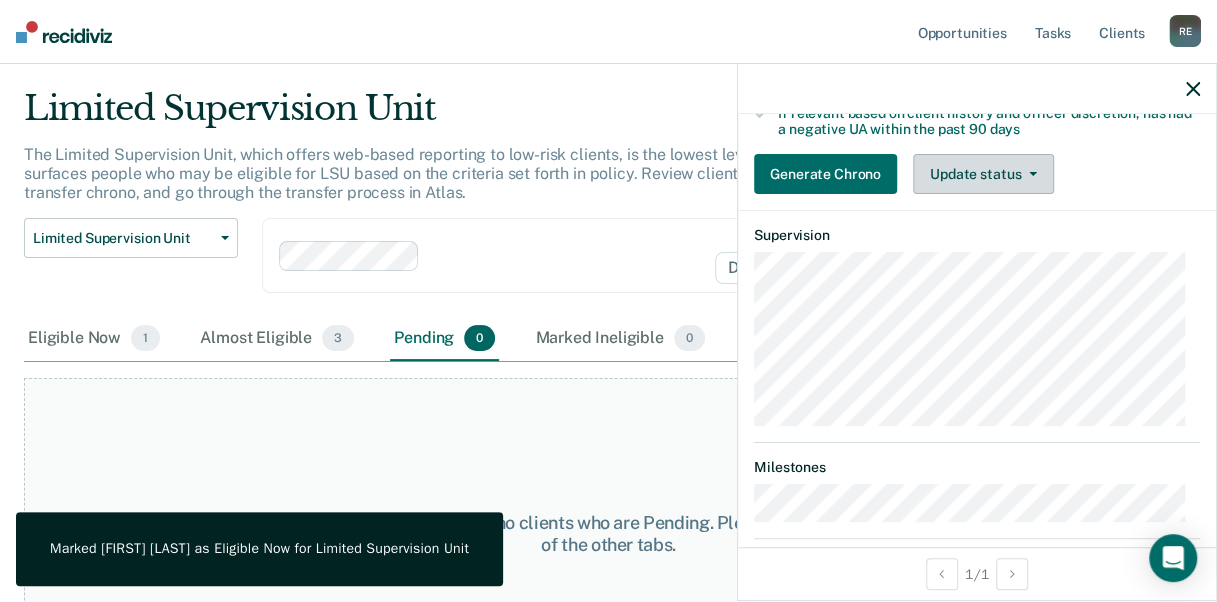 click on "Update status" at bounding box center [983, 174] 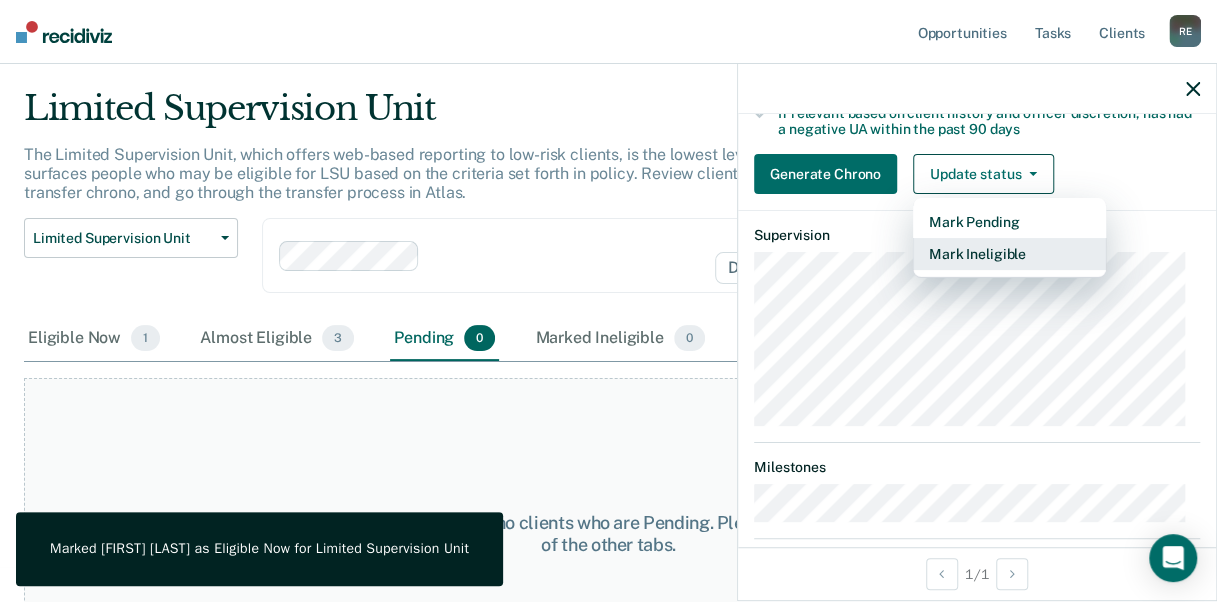 click on "Mark Ineligible" at bounding box center [1009, 254] 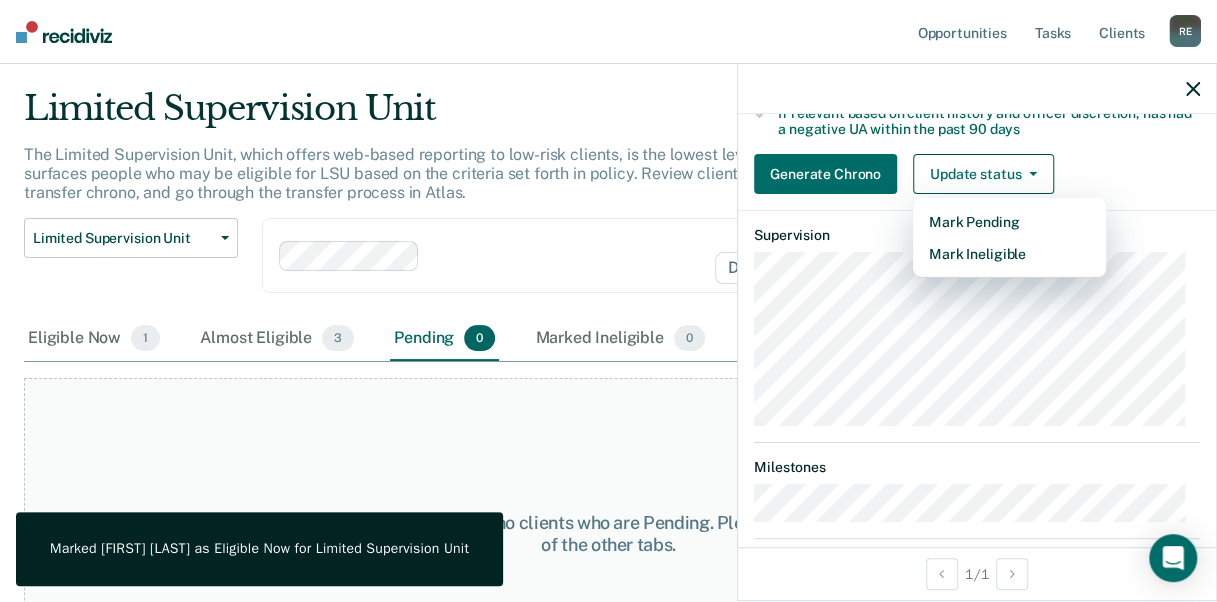 scroll, scrollTop: 173, scrollLeft: 0, axis: vertical 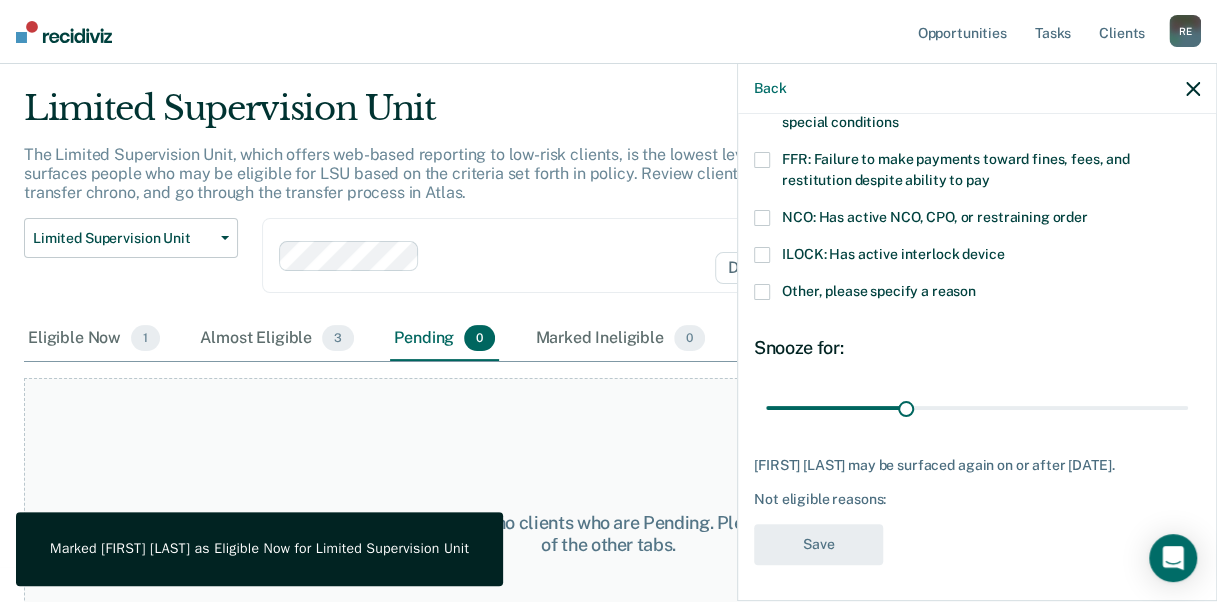 click at bounding box center (762, 292) 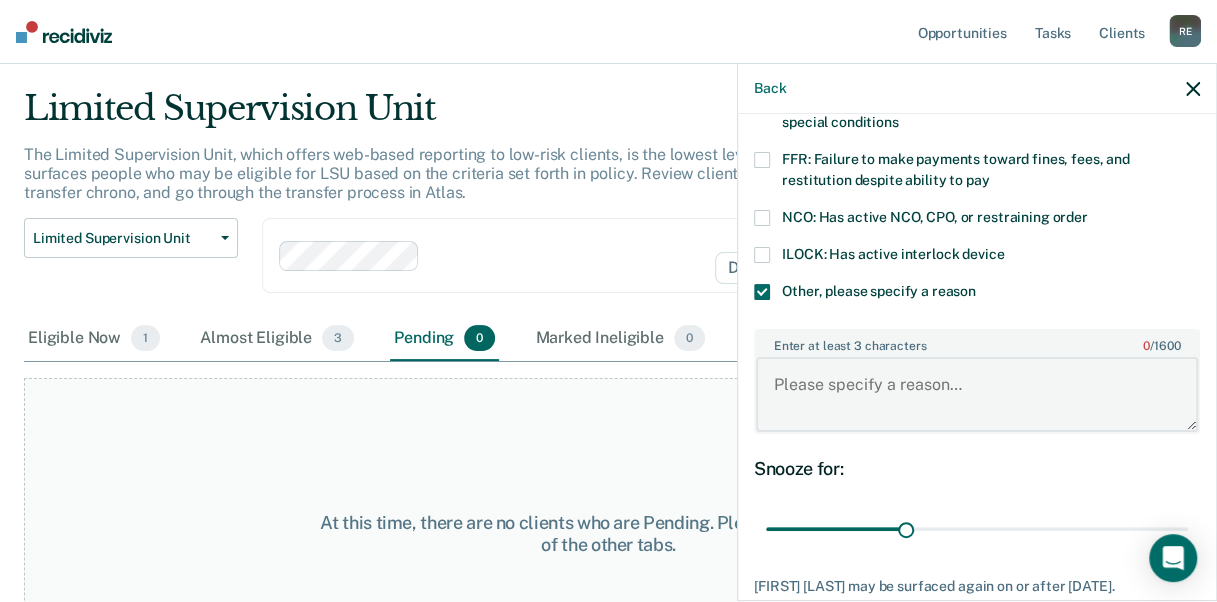 click on "Enter at least 3 characters 0  /  1600" at bounding box center [977, 394] 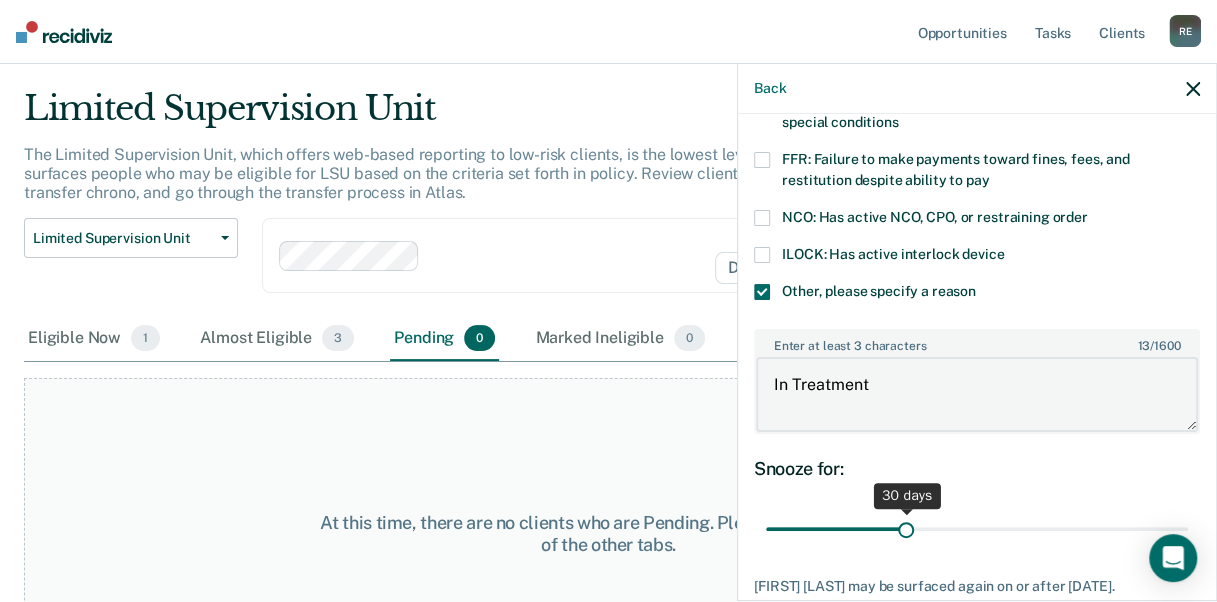 type on "In Treatment" 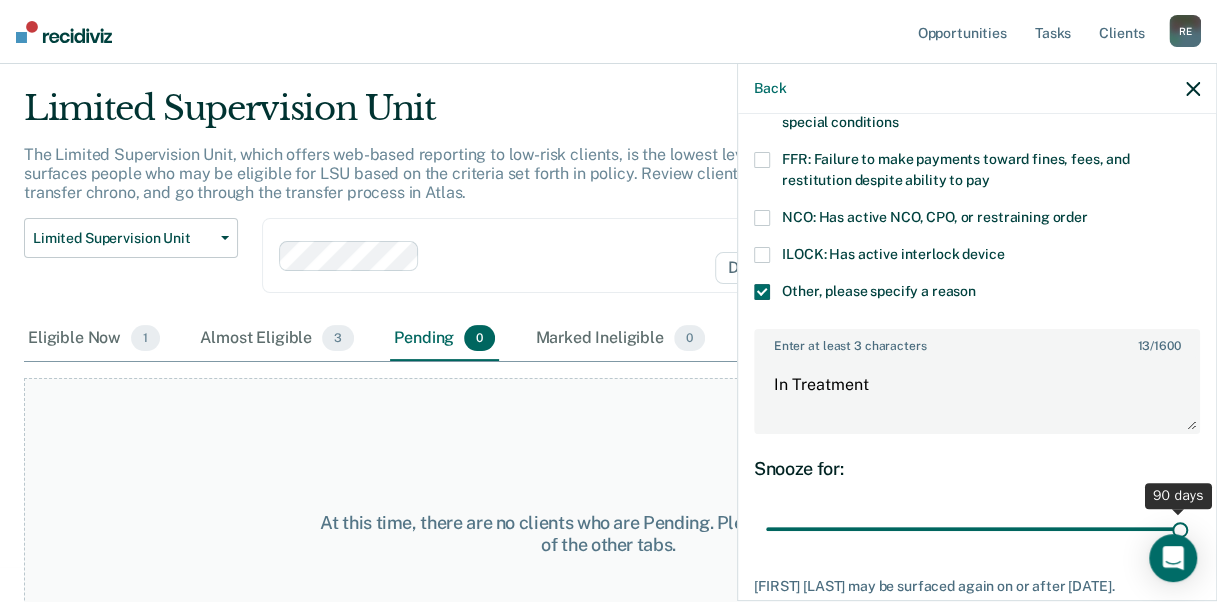 drag, startPoint x: 904, startPoint y: 522, endPoint x: 1208, endPoint y: 529, distance: 304.08057 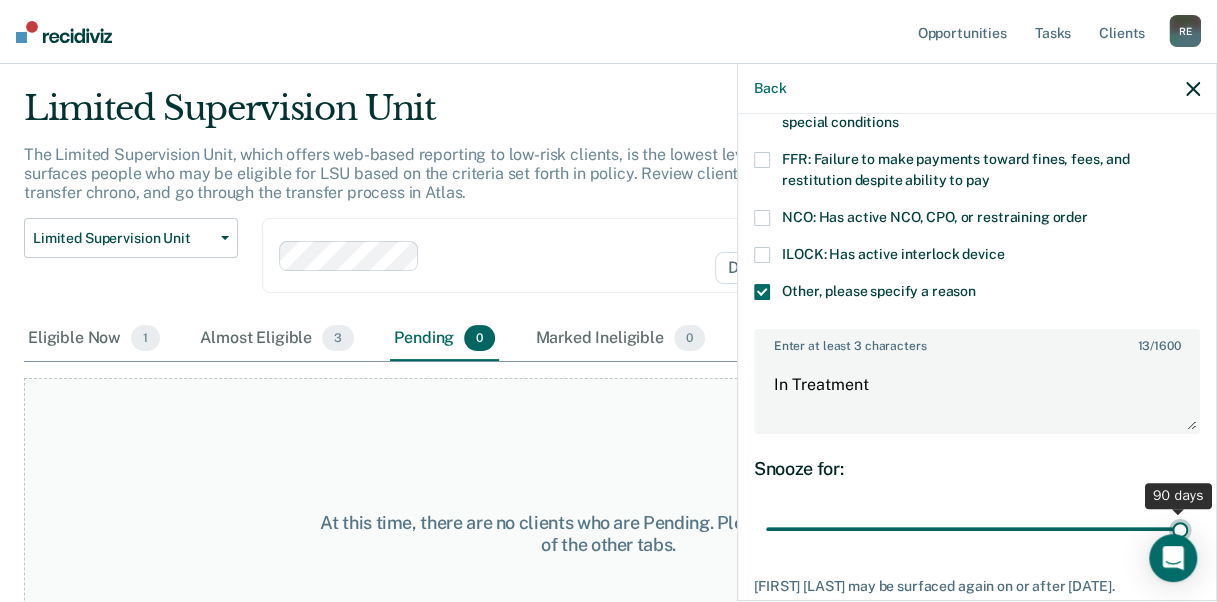 type on "90" 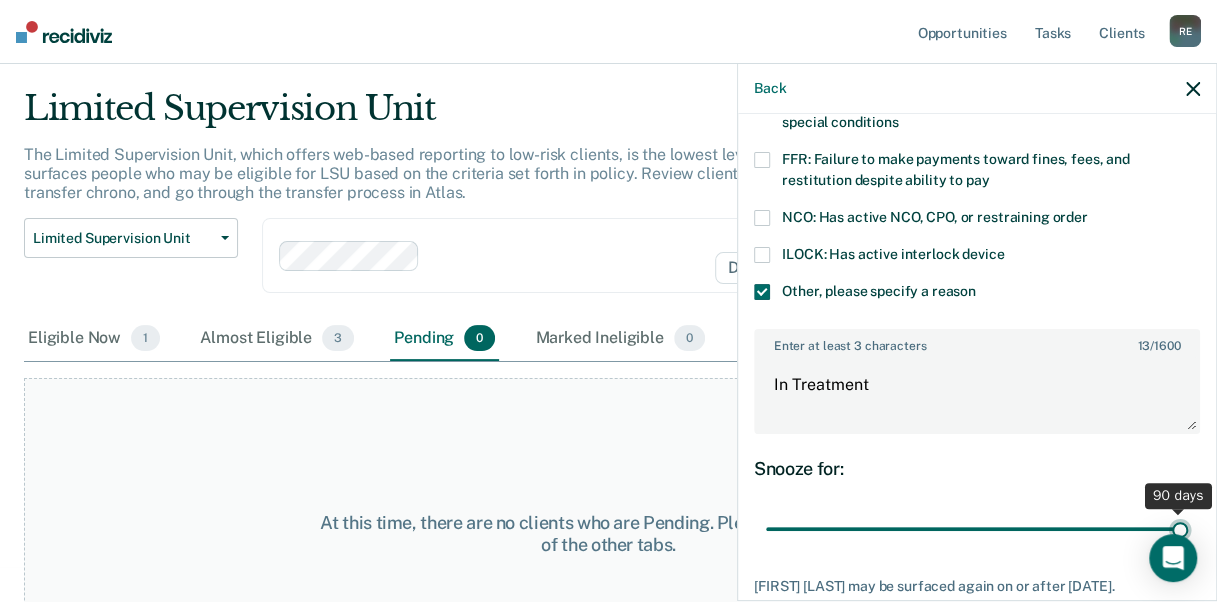 click at bounding box center (977, 528) 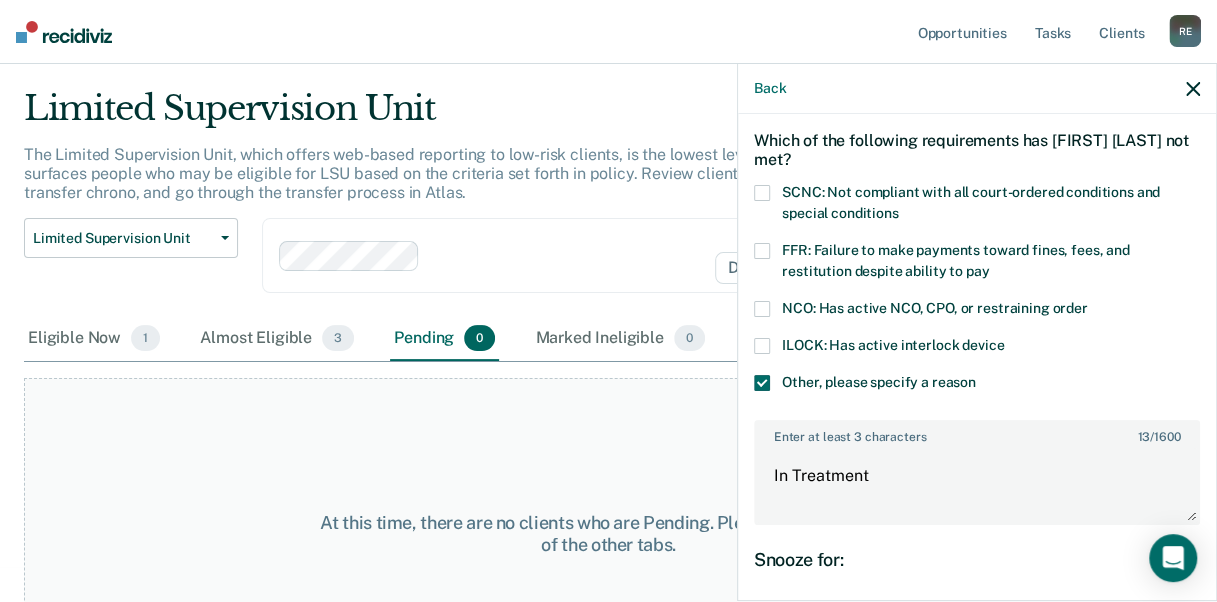 scroll, scrollTop: 81, scrollLeft: 0, axis: vertical 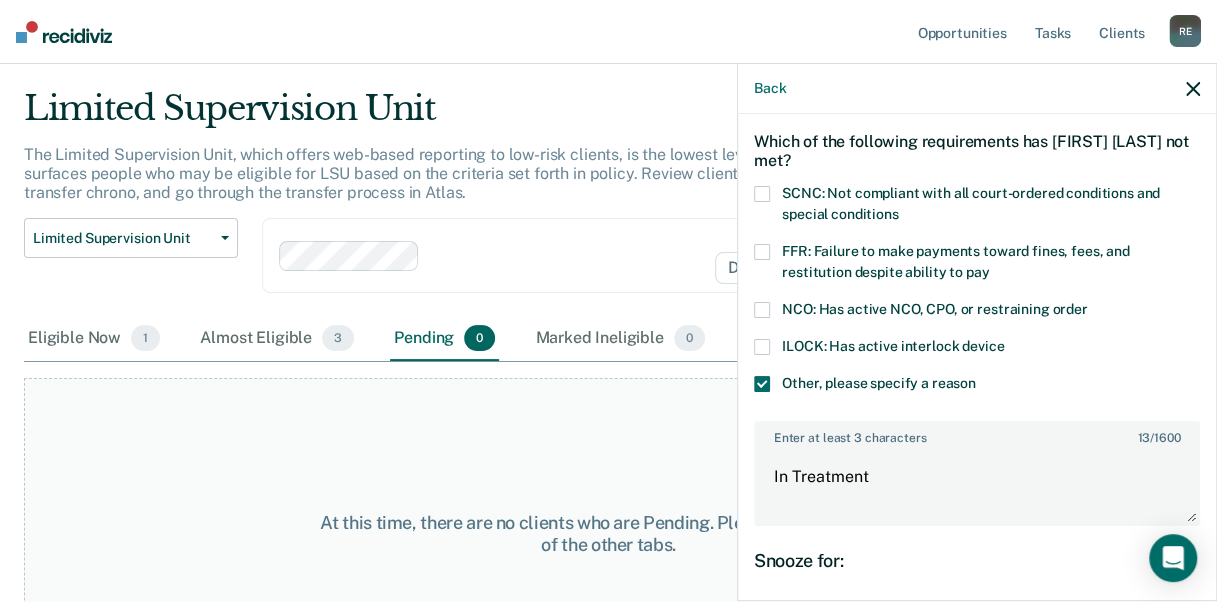 click on "FFR: Failure to make payments toward fines, fees, and restitution despite ability to pay" at bounding box center (977, 265) 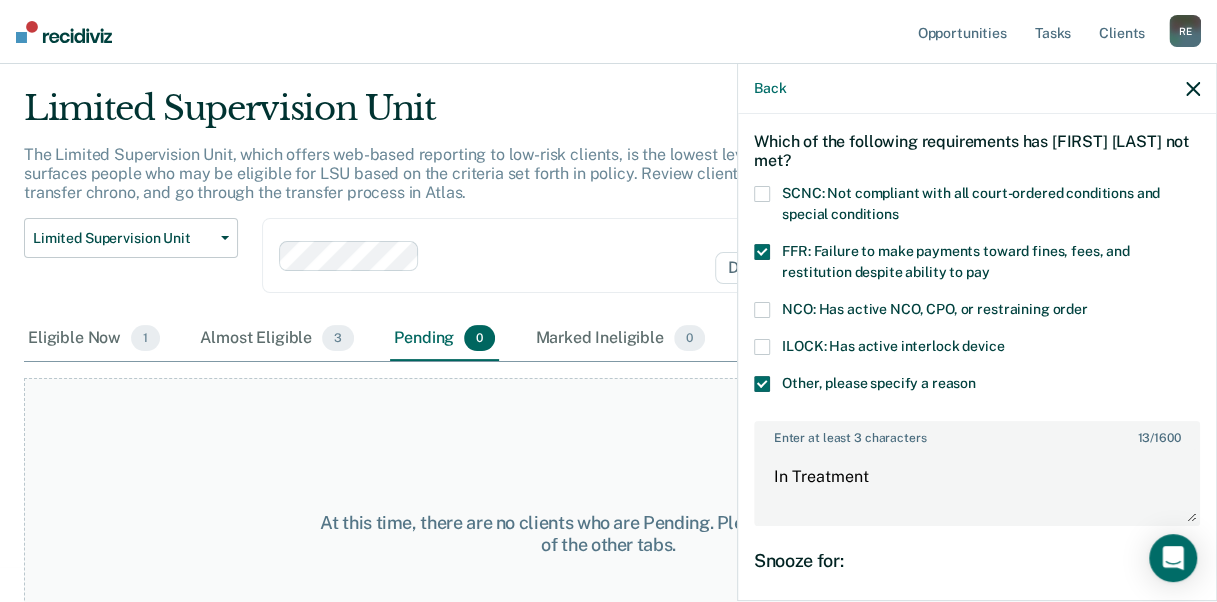 scroll, scrollTop: 294, scrollLeft: 0, axis: vertical 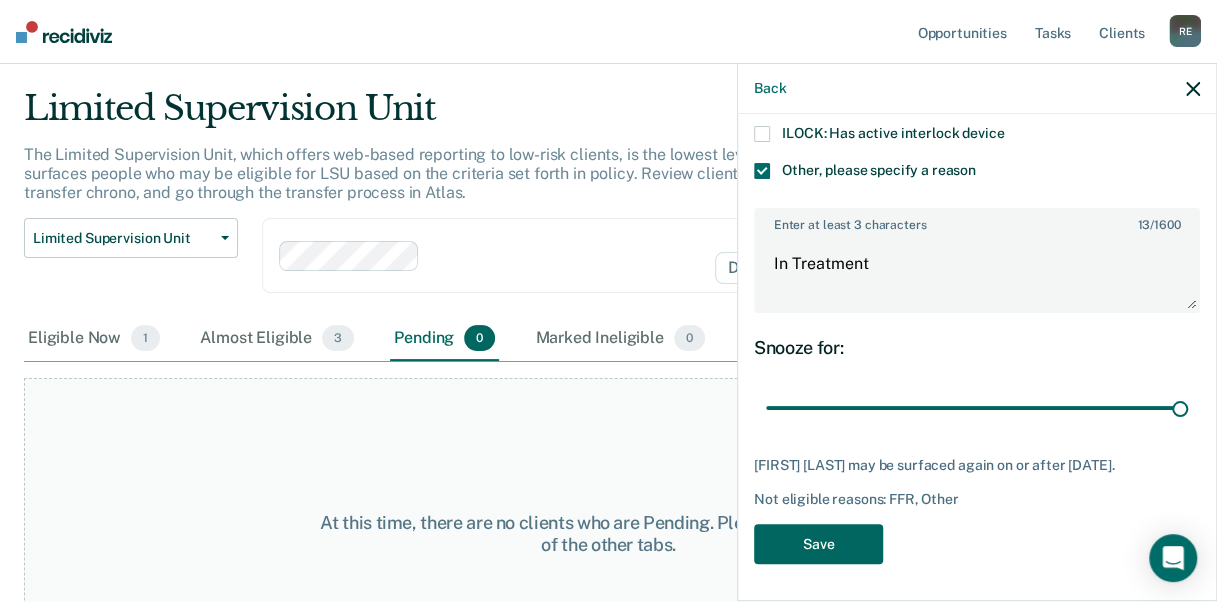 click on "Save" at bounding box center [818, 544] 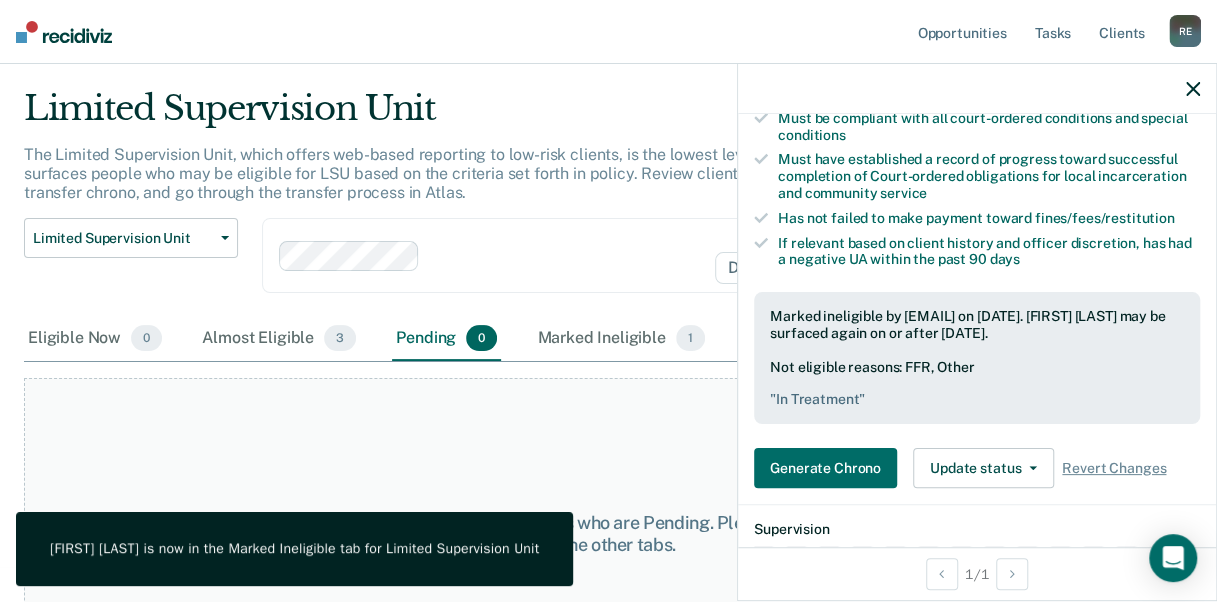 click 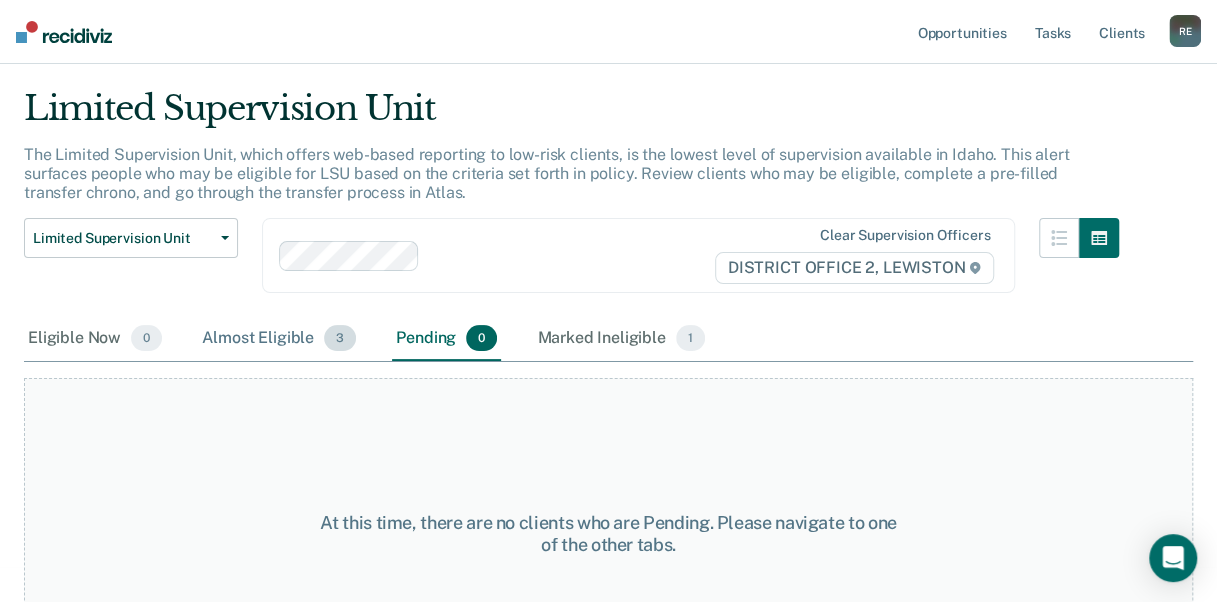 click on "Almost Eligible 3" at bounding box center (279, 339) 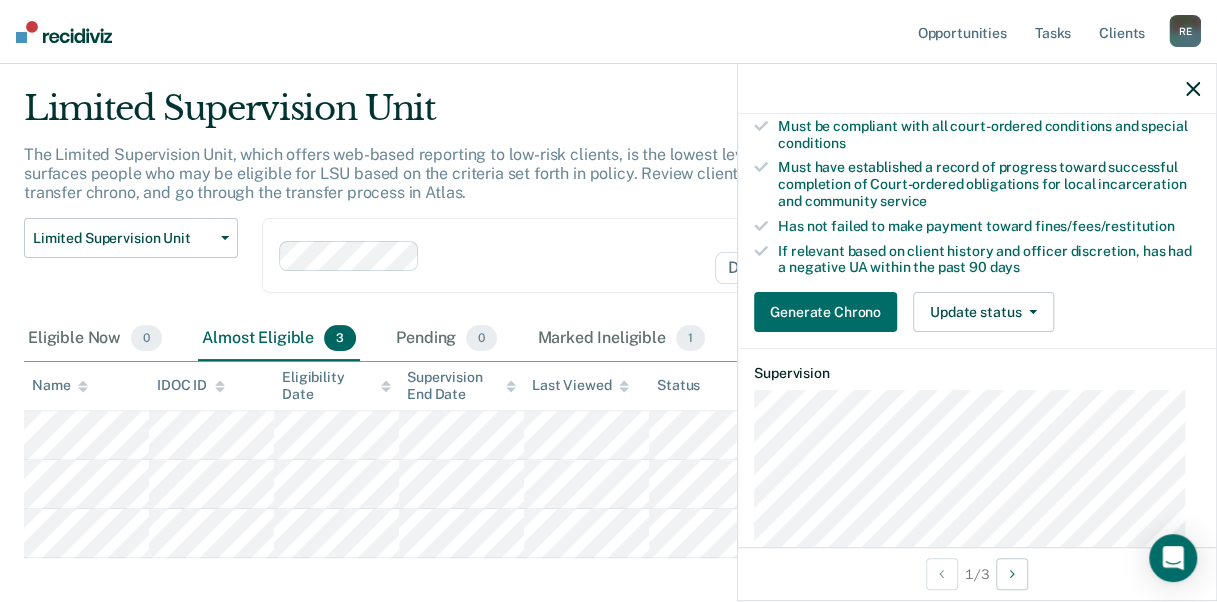 scroll, scrollTop: 287, scrollLeft: 0, axis: vertical 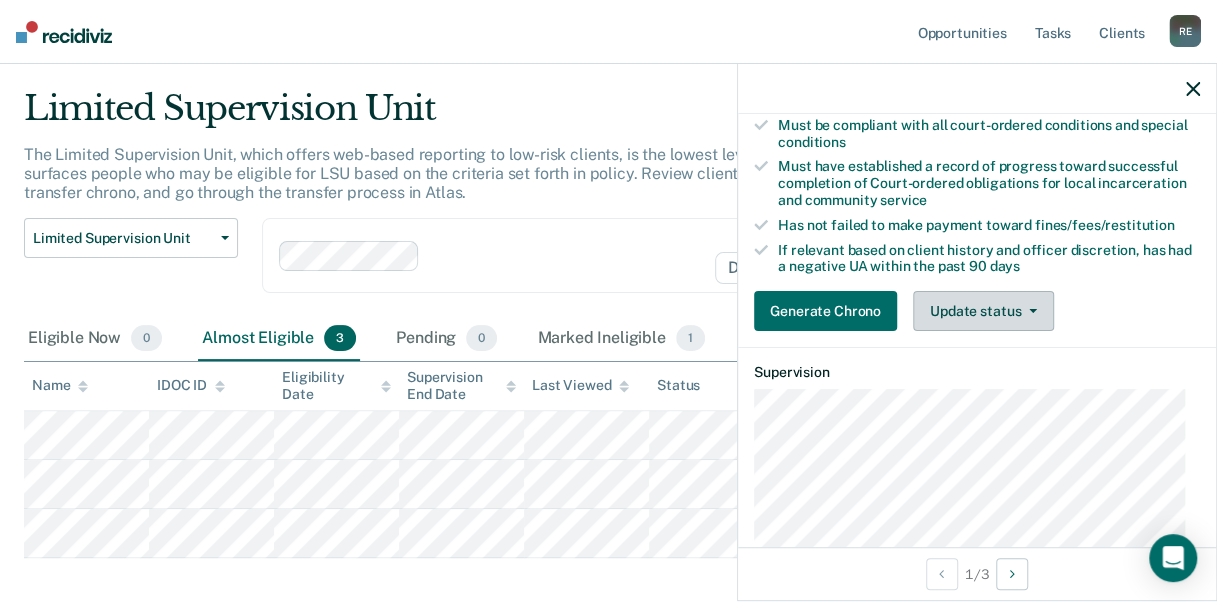 click on "Update status" at bounding box center (983, 311) 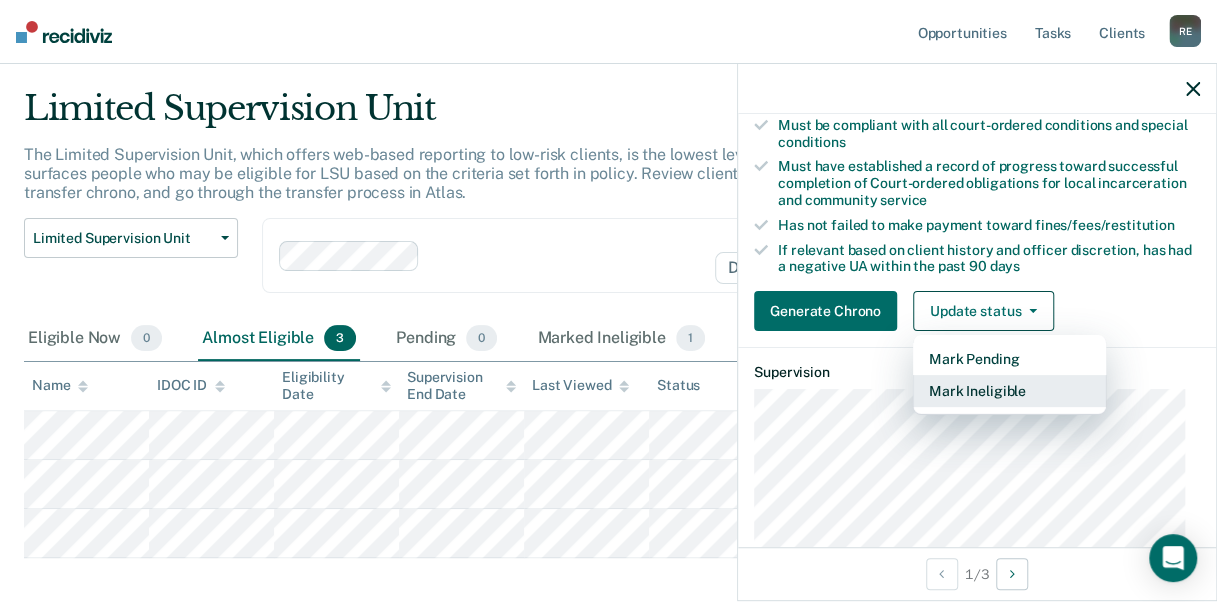 click on "Mark Ineligible" at bounding box center [1009, 391] 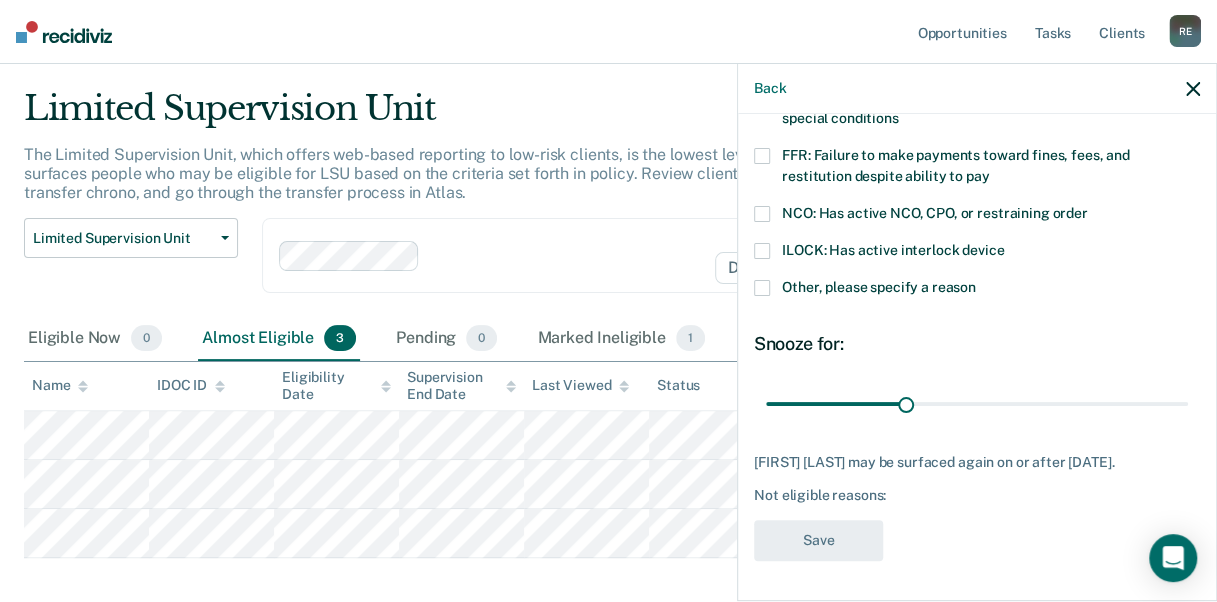 scroll, scrollTop: 190, scrollLeft: 0, axis: vertical 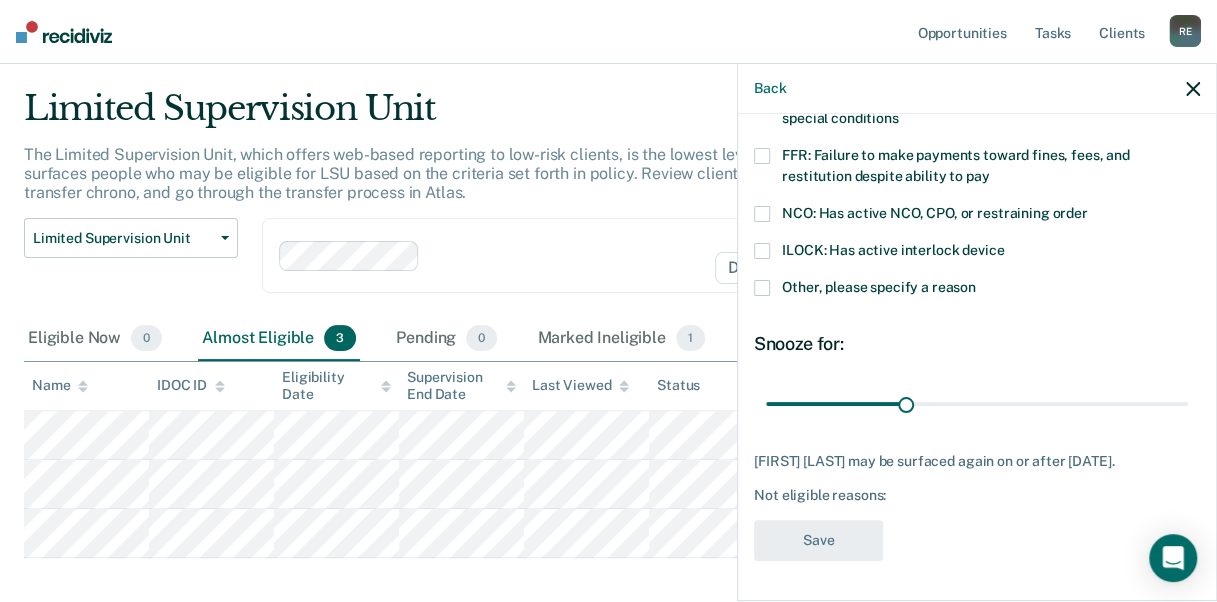 click at bounding box center (762, 288) 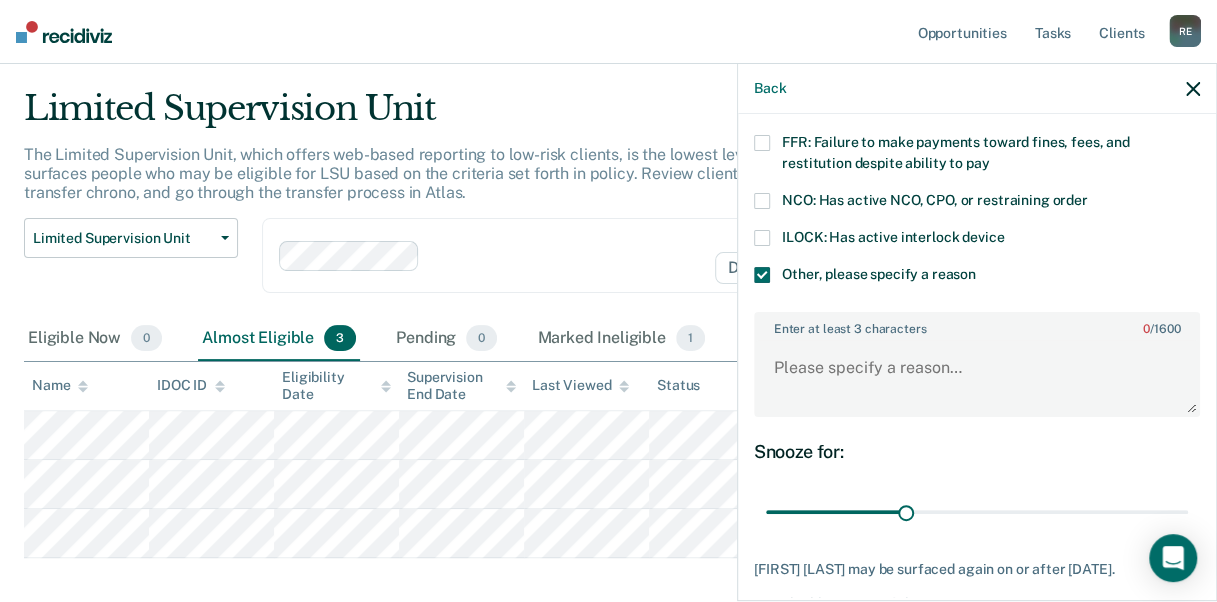 click at bounding box center [762, 275] 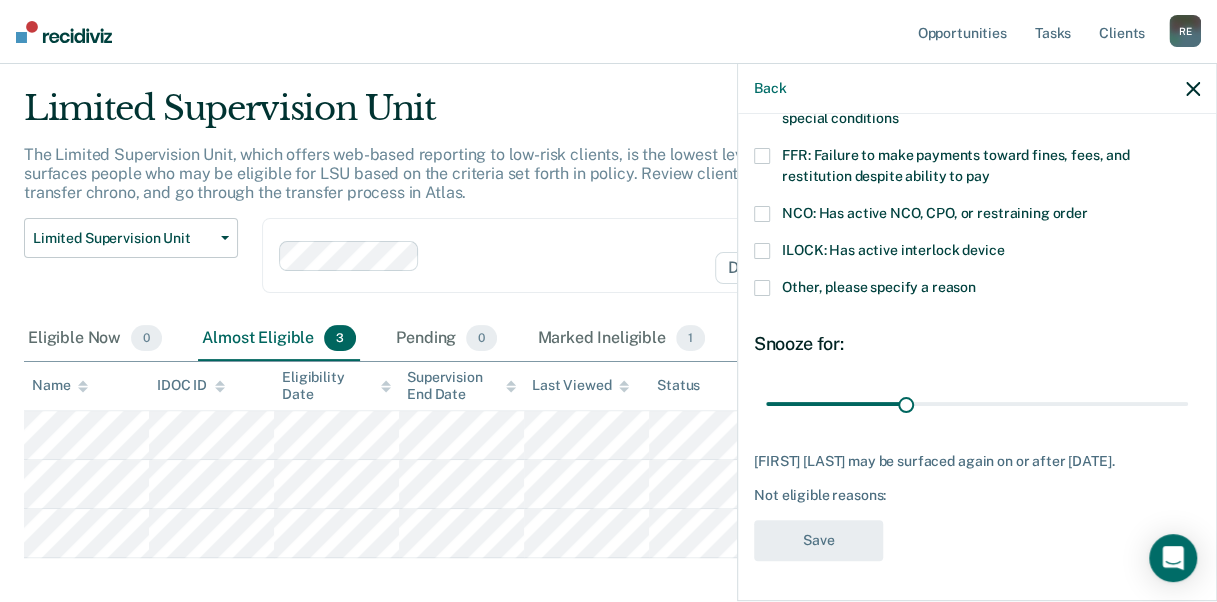 scroll, scrollTop: 0, scrollLeft: 0, axis: both 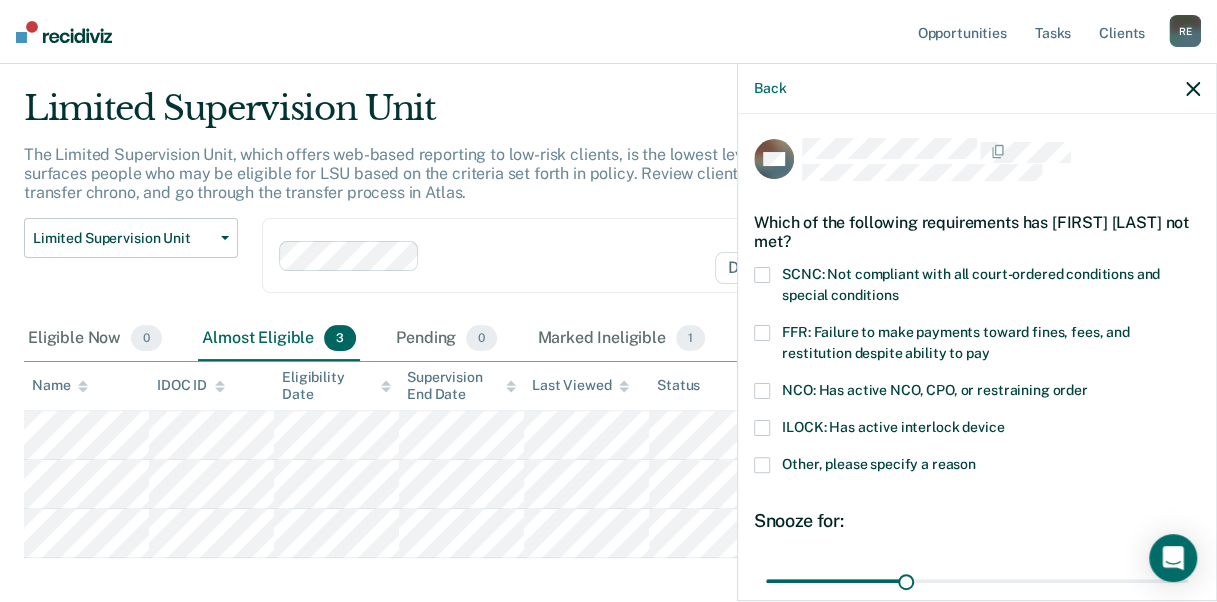 click at bounding box center (762, 275) 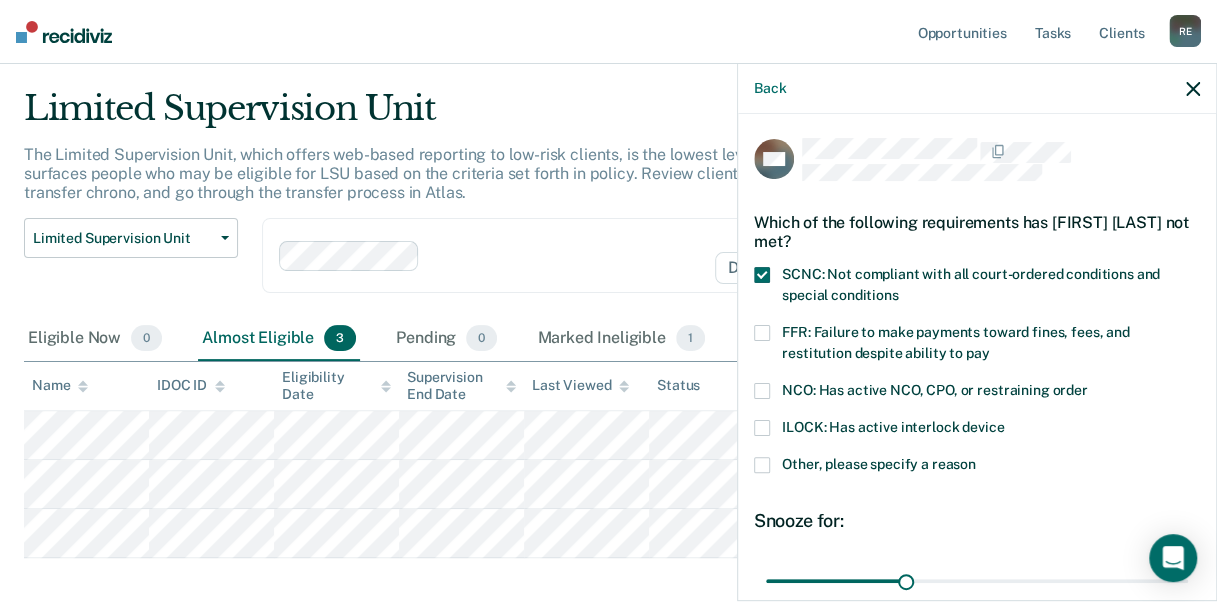 click at bounding box center [762, 275] 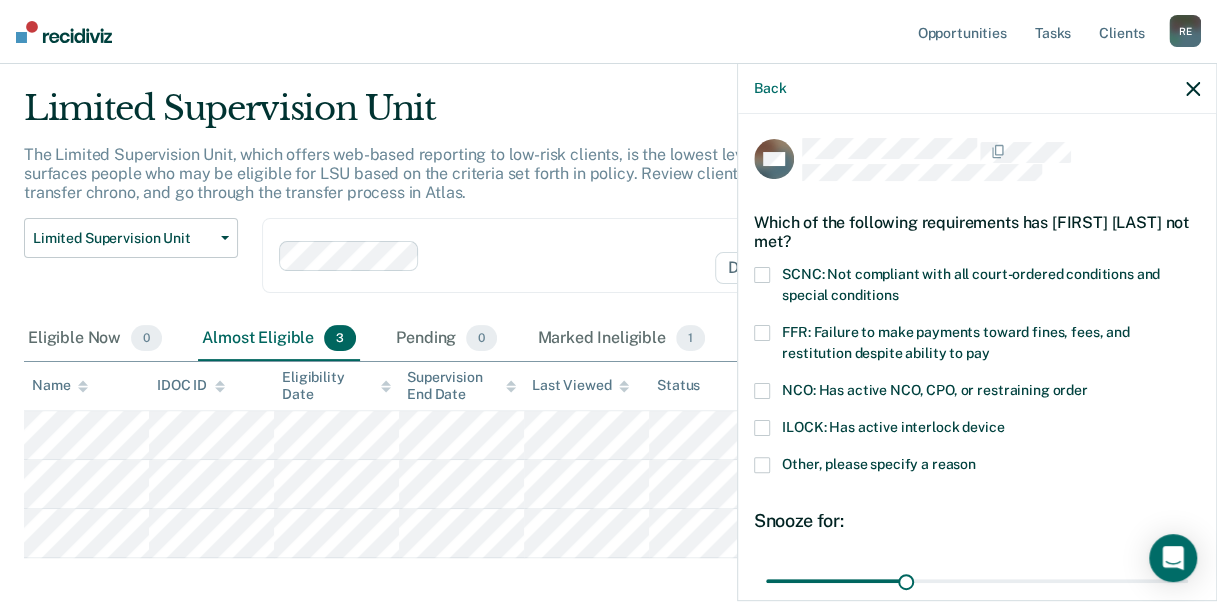 click at bounding box center (762, 275) 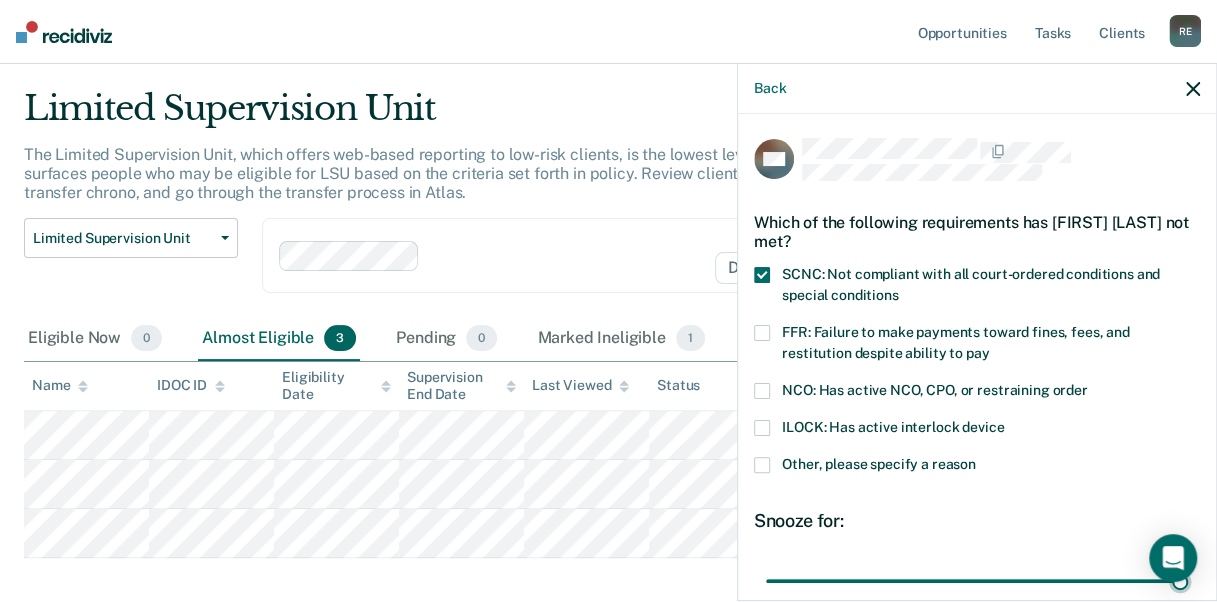 drag, startPoint x: 897, startPoint y: 570, endPoint x: 1195, endPoint y: 519, distance: 302.3326 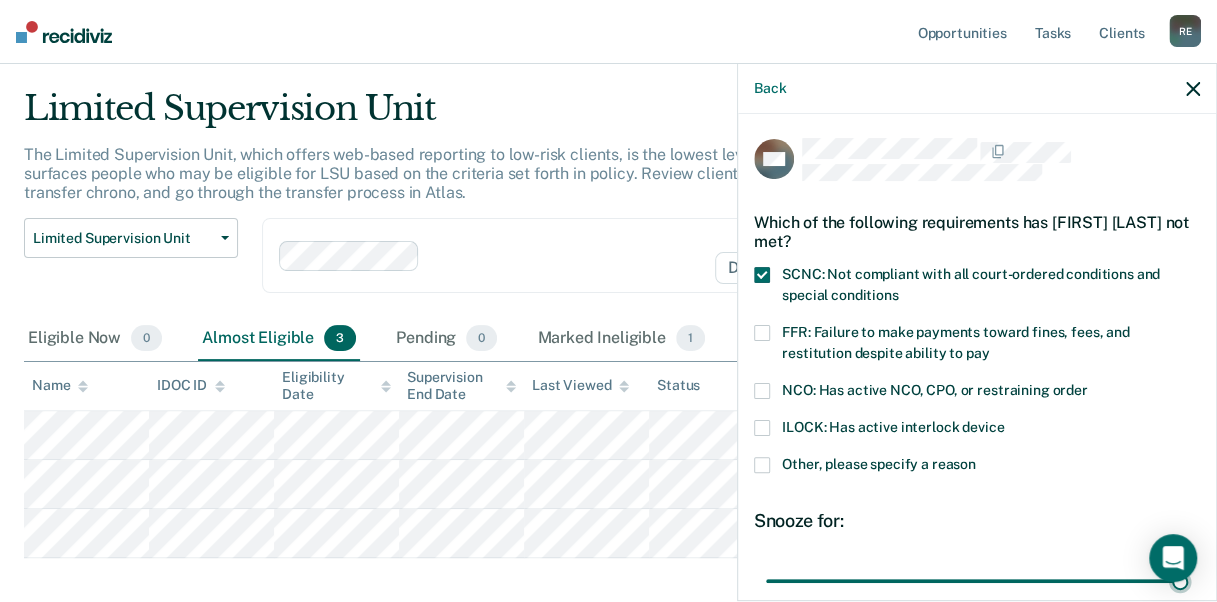 type on "90" 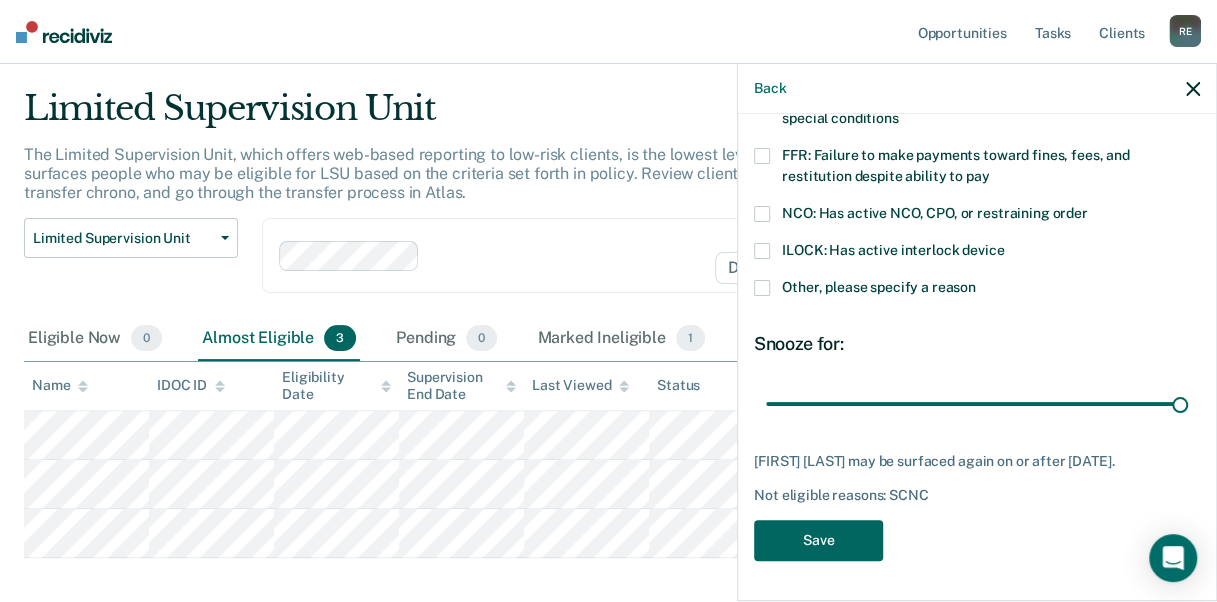 click on "Save" at bounding box center (818, 540) 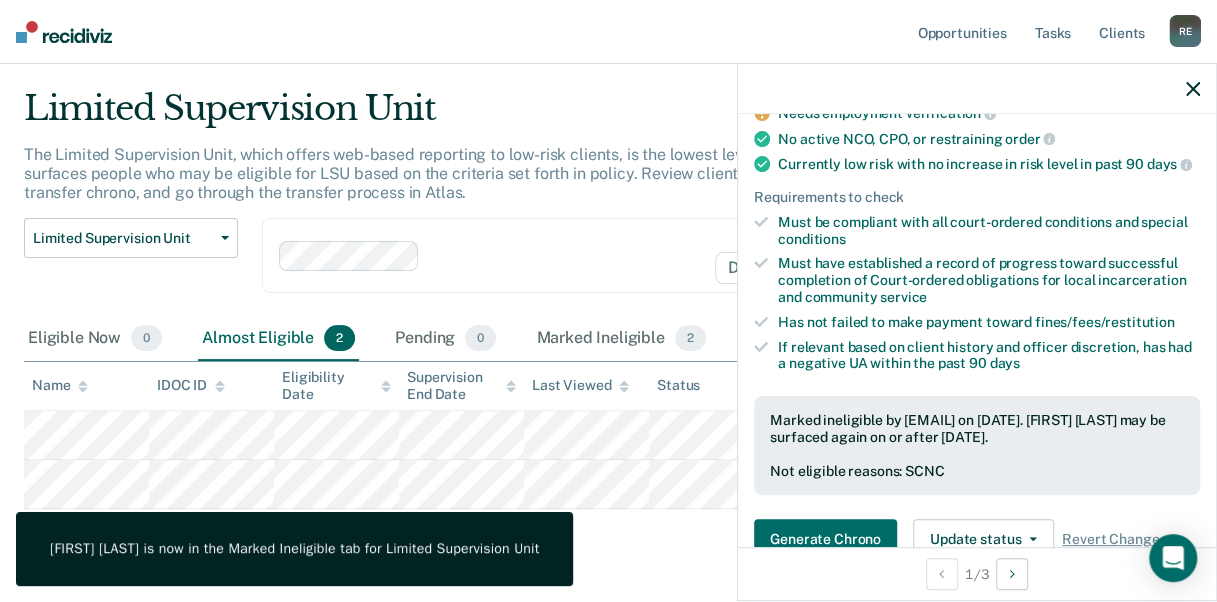 click at bounding box center [570, 255] 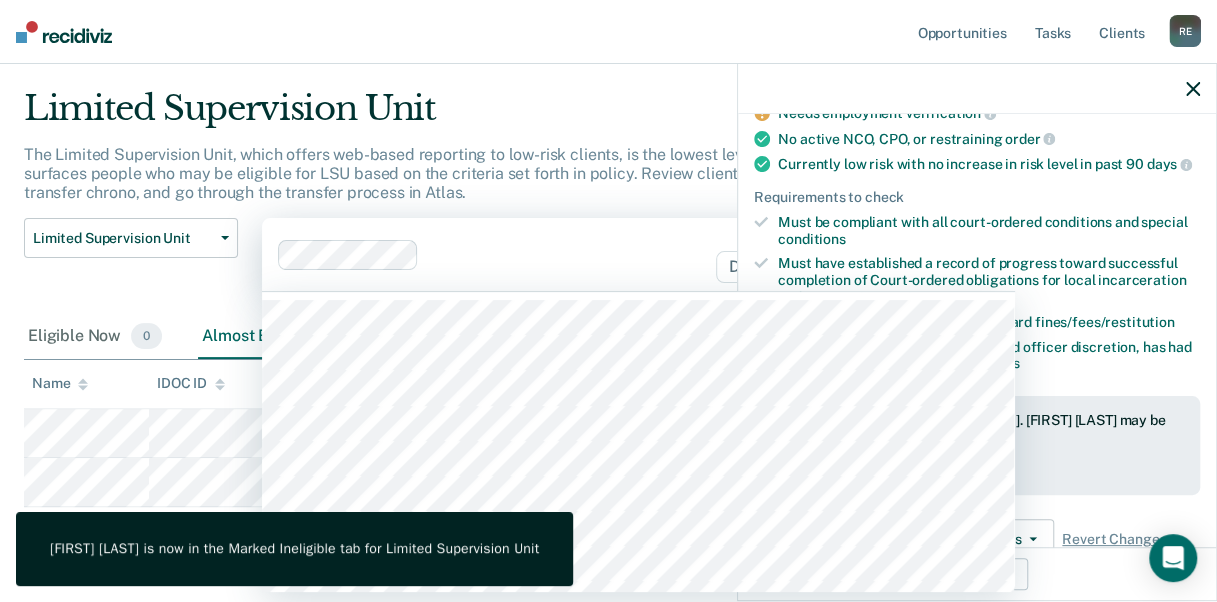 click on "Limited Supervision Unit Release from Supervision Earned Discharge Limited Supervision Unit Supervision Level Mismatch" at bounding box center [131, 266] 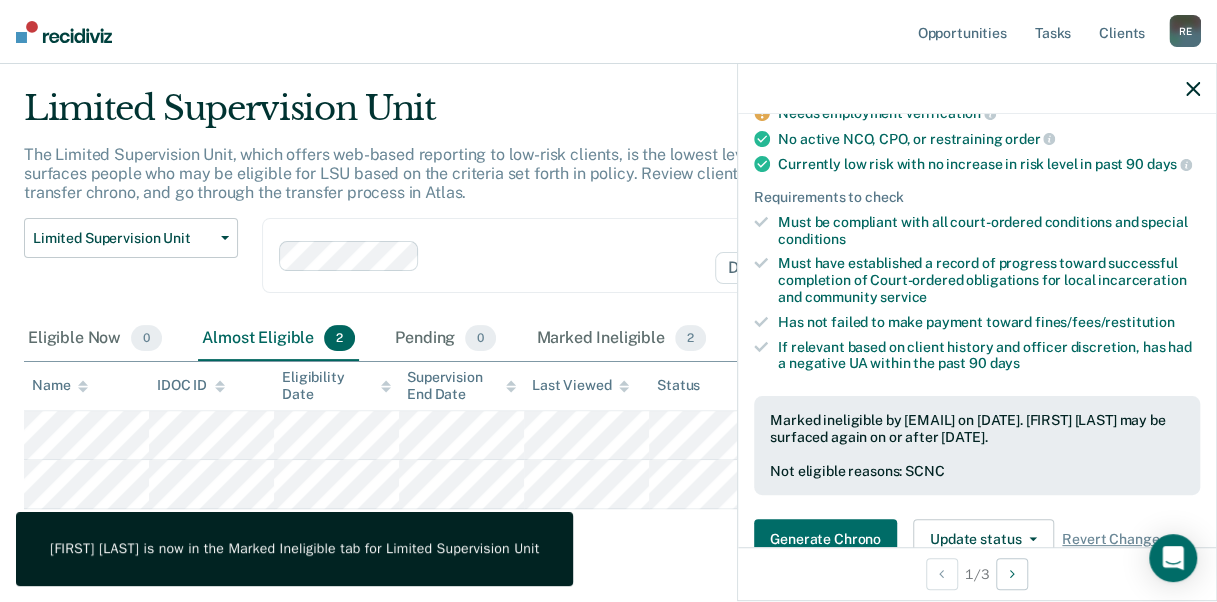 scroll, scrollTop: 0, scrollLeft: 0, axis: both 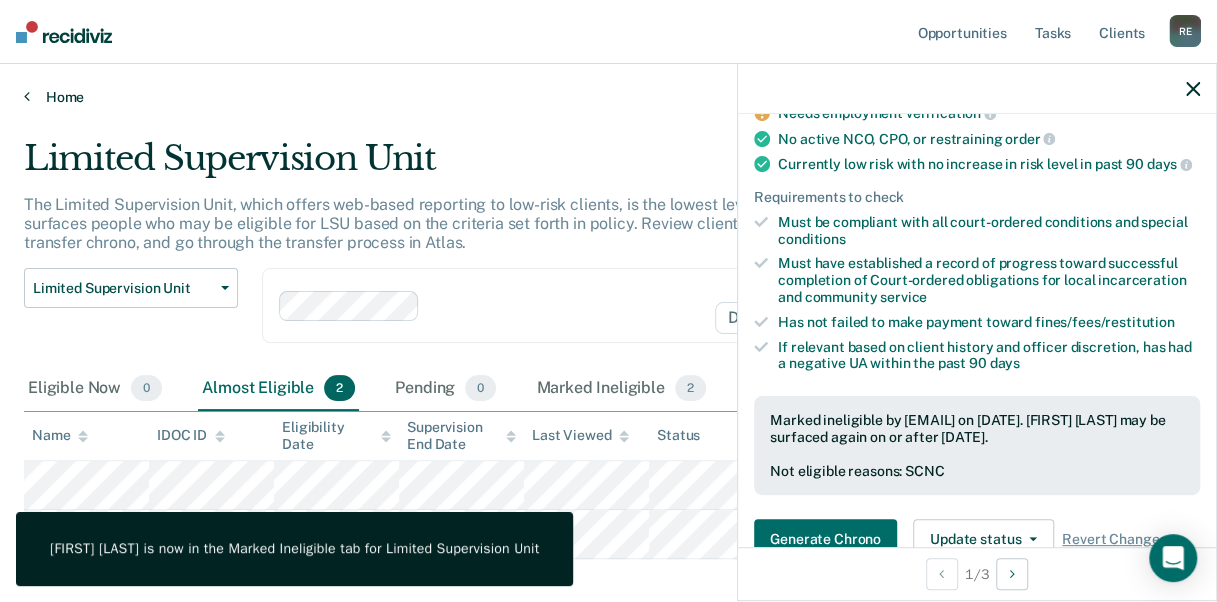 click at bounding box center [27, 96] 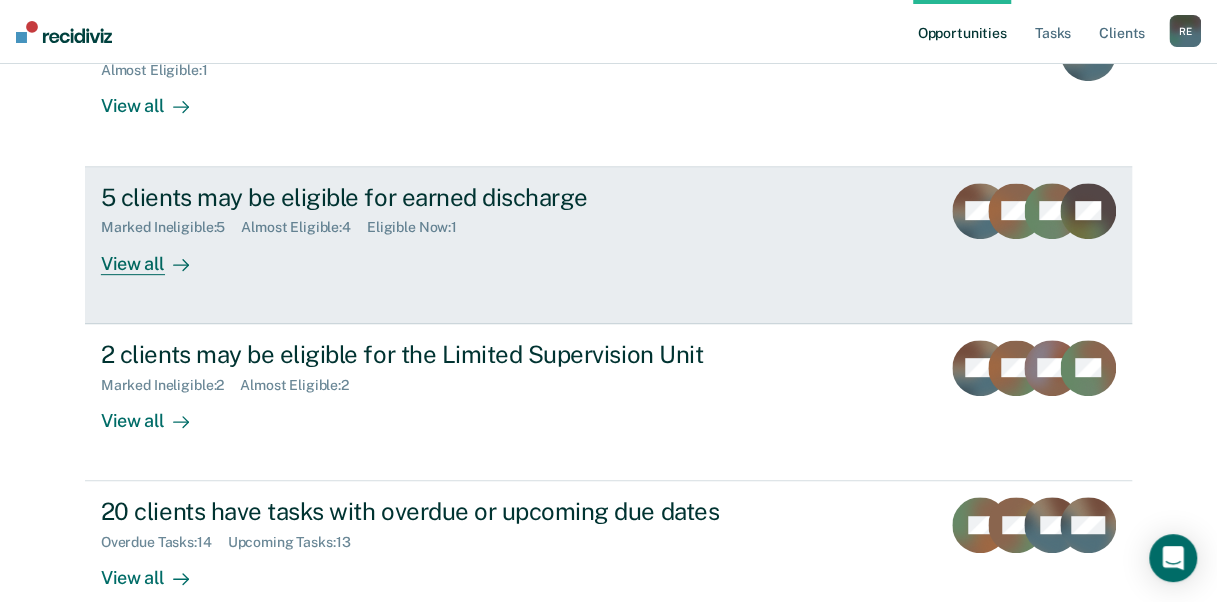 scroll, scrollTop: 0, scrollLeft: 0, axis: both 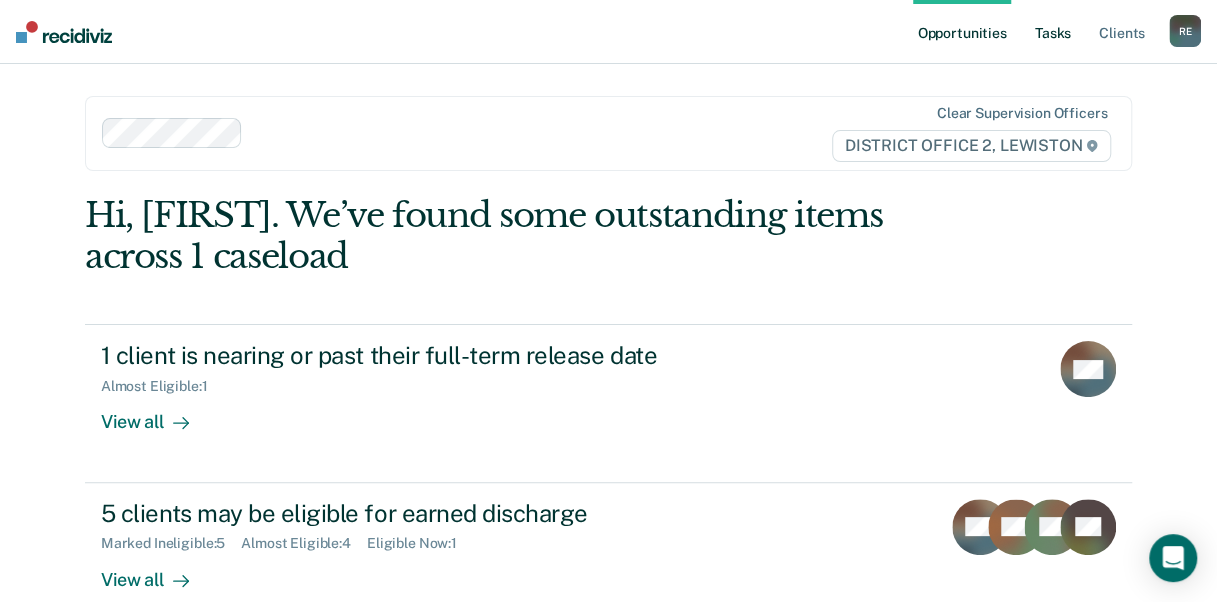 click on "Tasks" at bounding box center (1053, 32) 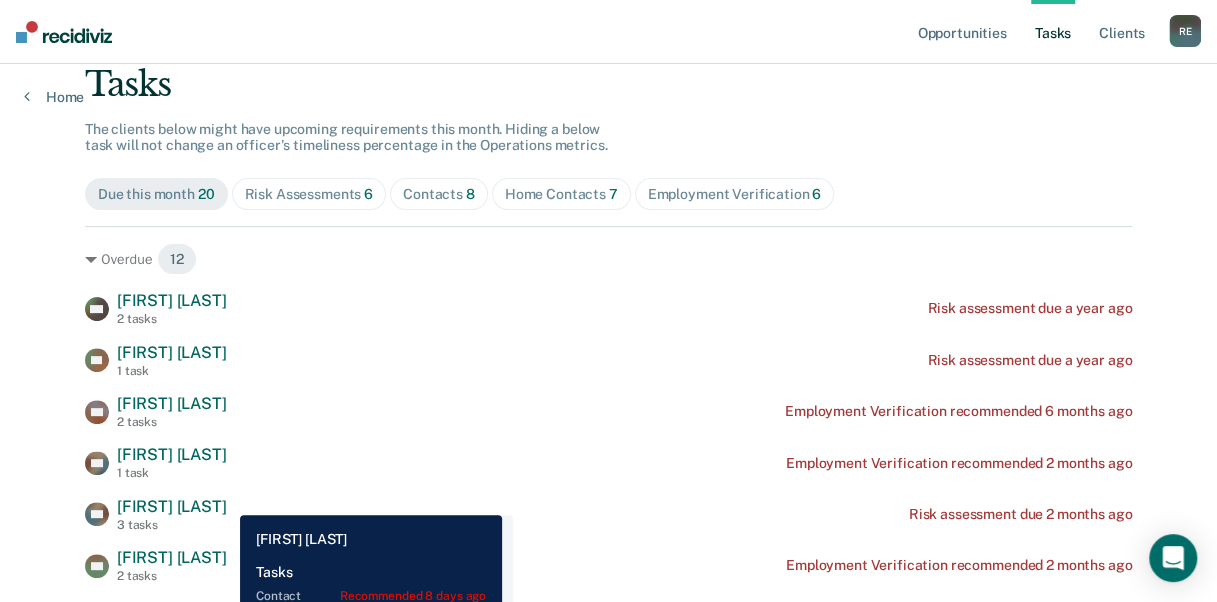 scroll, scrollTop: 0, scrollLeft: 0, axis: both 